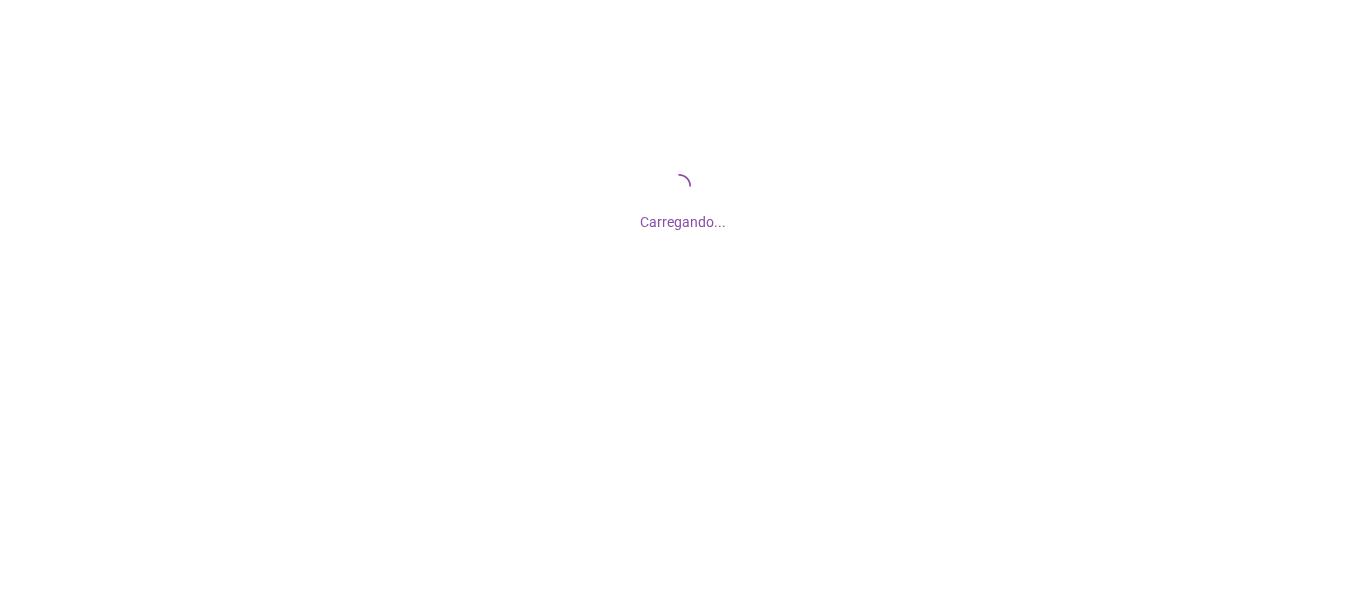 scroll, scrollTop: 0, scrollLeft: 0, axis: both 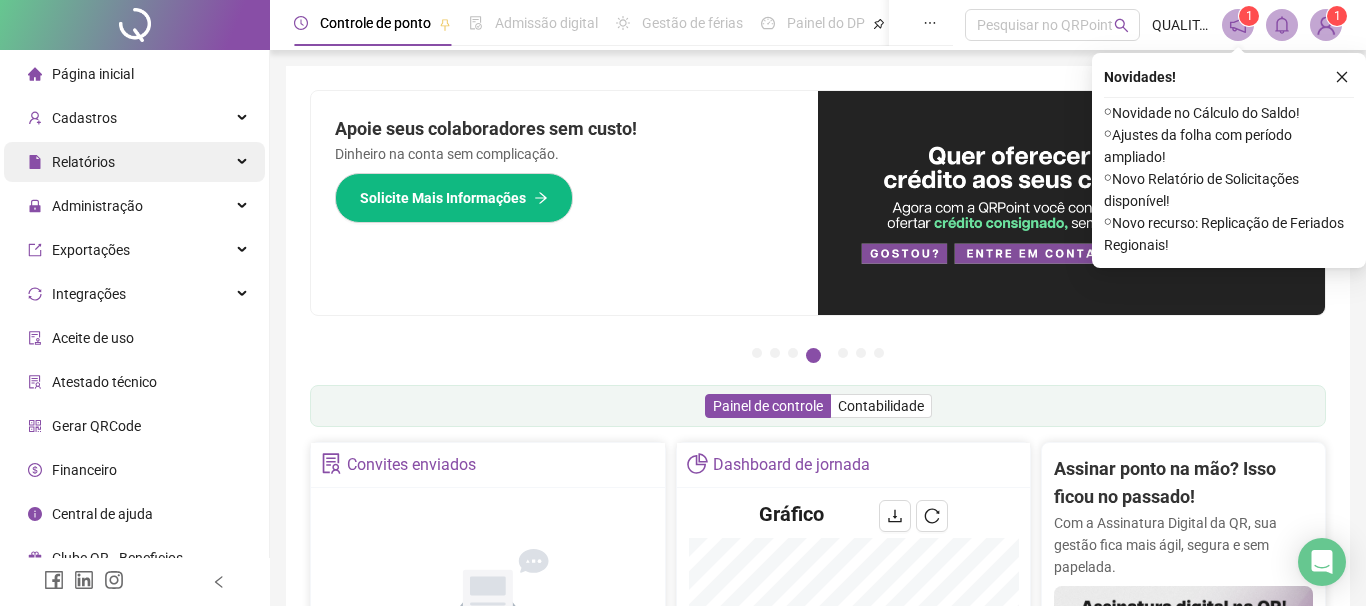 click on "Relatórios" at bounding box center [83, 162] 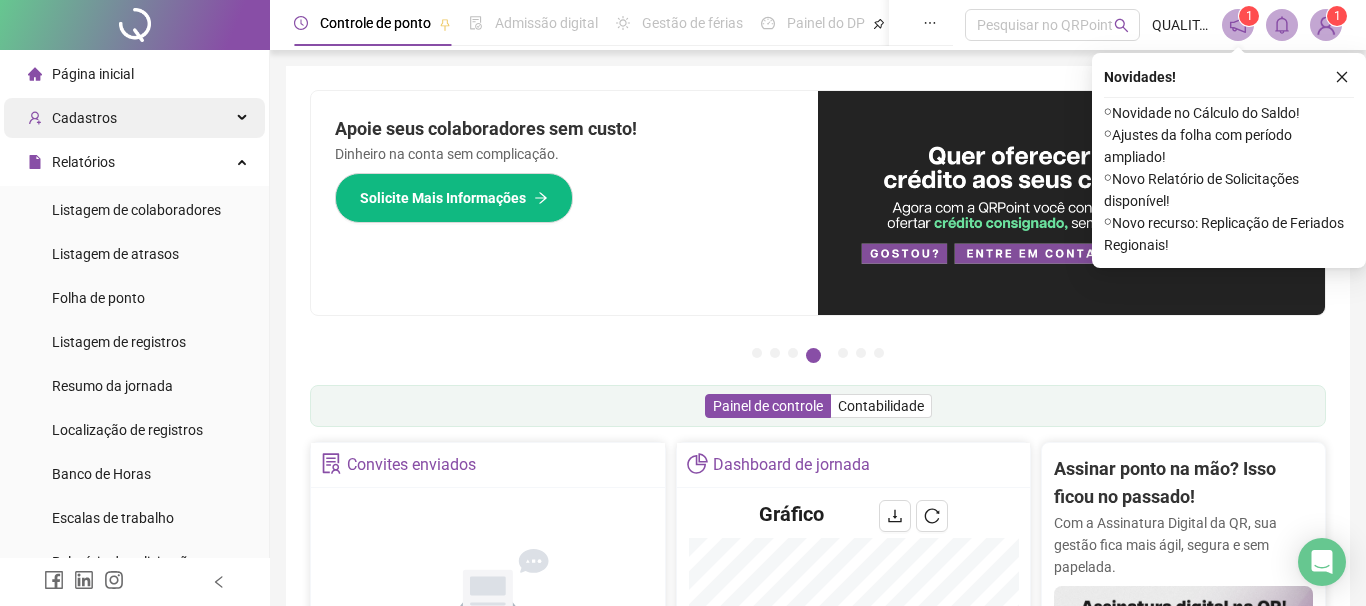 click on "Cadastros" at bounding box center [134, 118] 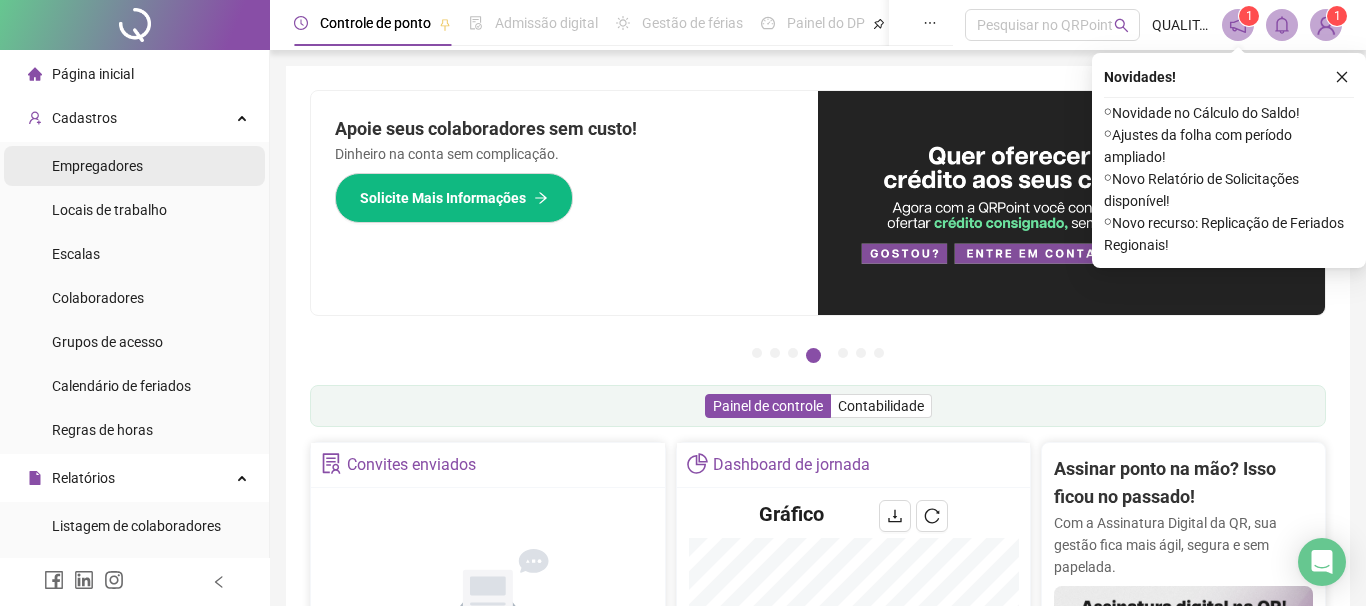 click on "Empregadores" at bounding box center [134, 166] 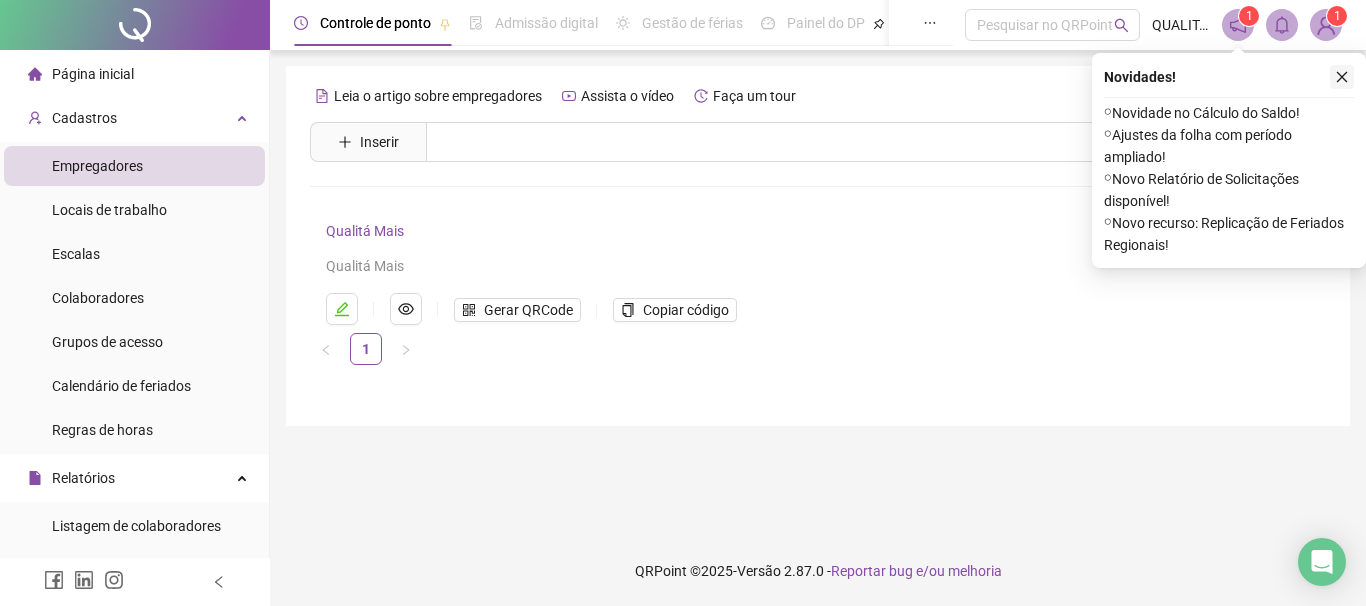click at bounding box center [1342, 77] 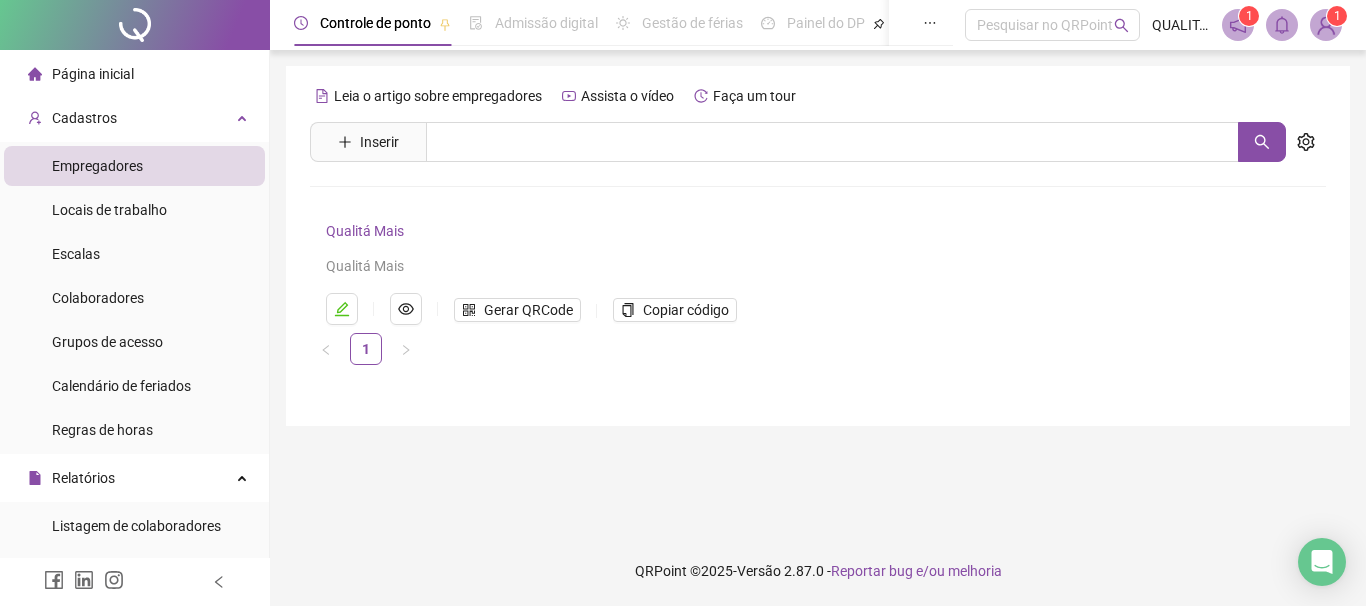drag, startPoint x: 373, startPoint y: 151, endPoint x: 389, endPoint y: 234, distance: 84.5281 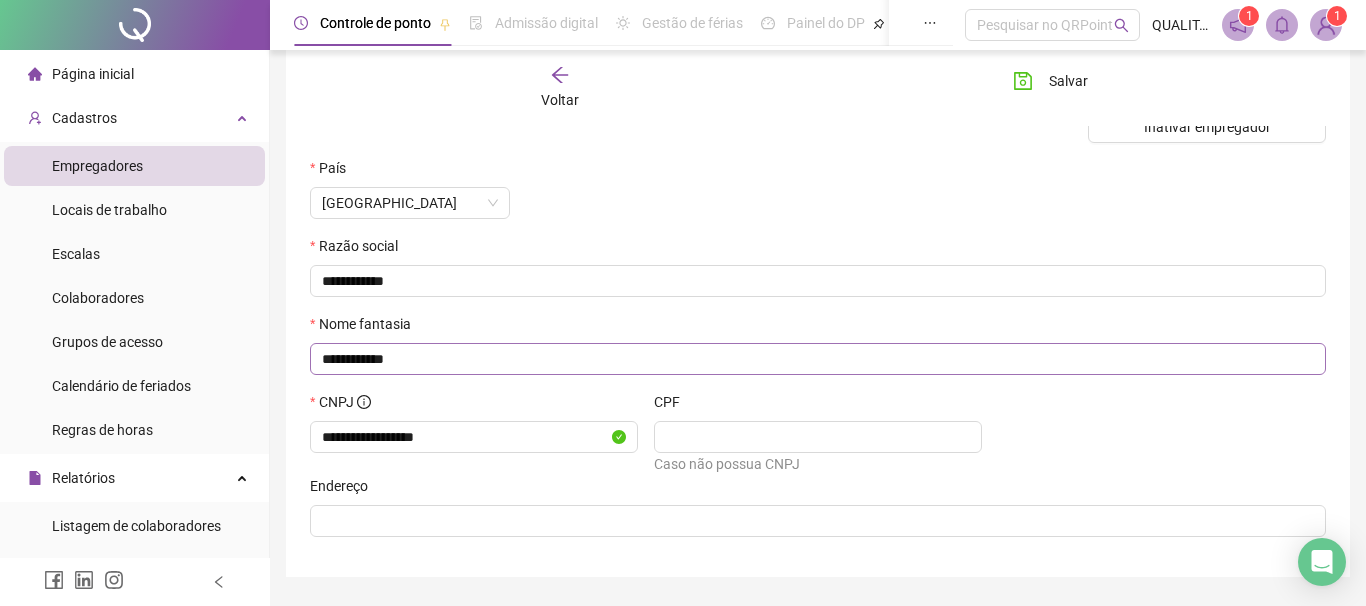 scroll, scrollTop: 0, scrollLeft: 0, axis: both 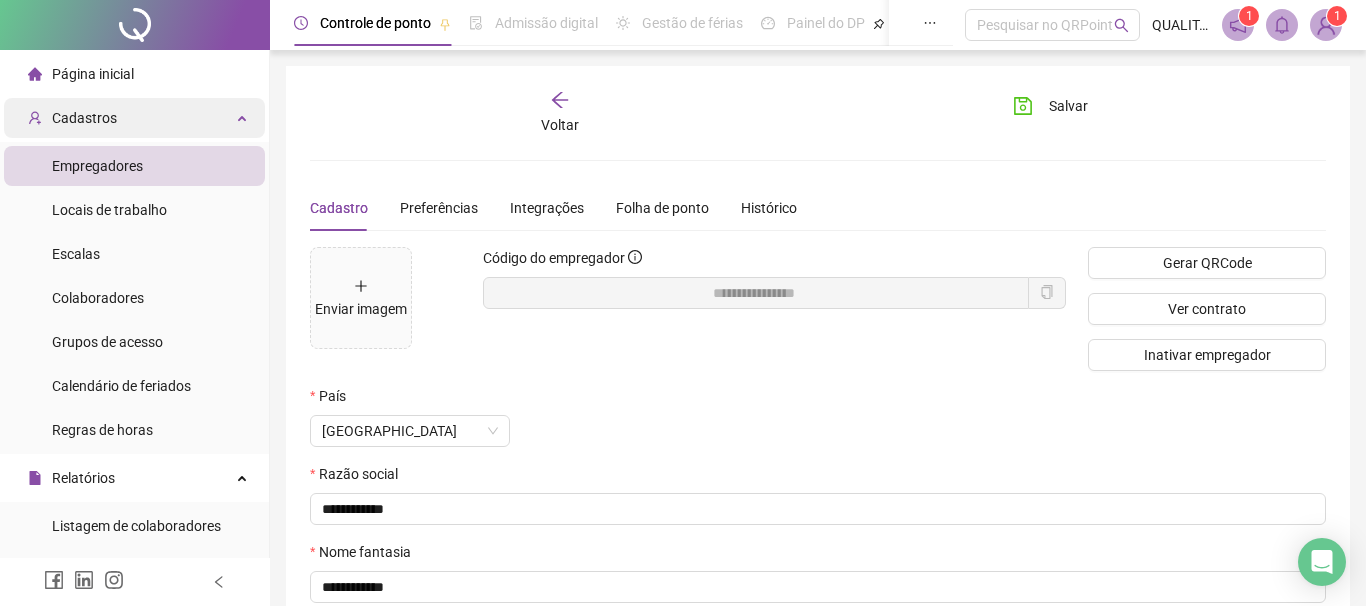 click on "Cadastros" at bounding box center [134, 118] 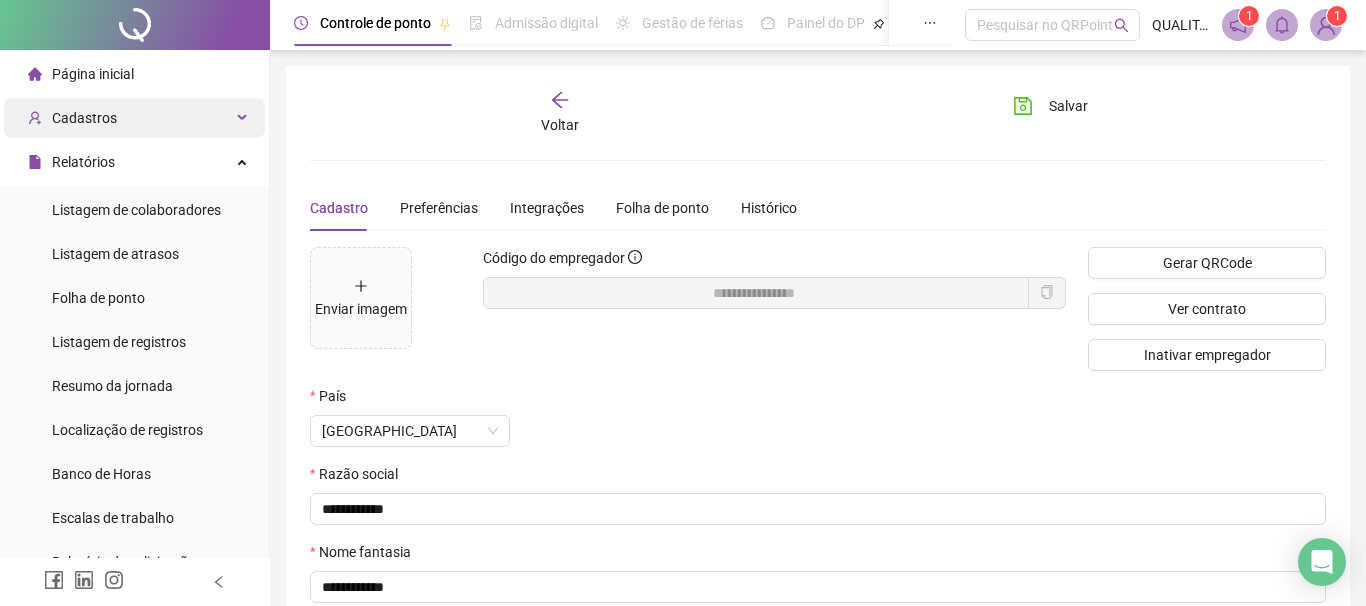 click on "Cadastros" at bounding box center [134, 118] 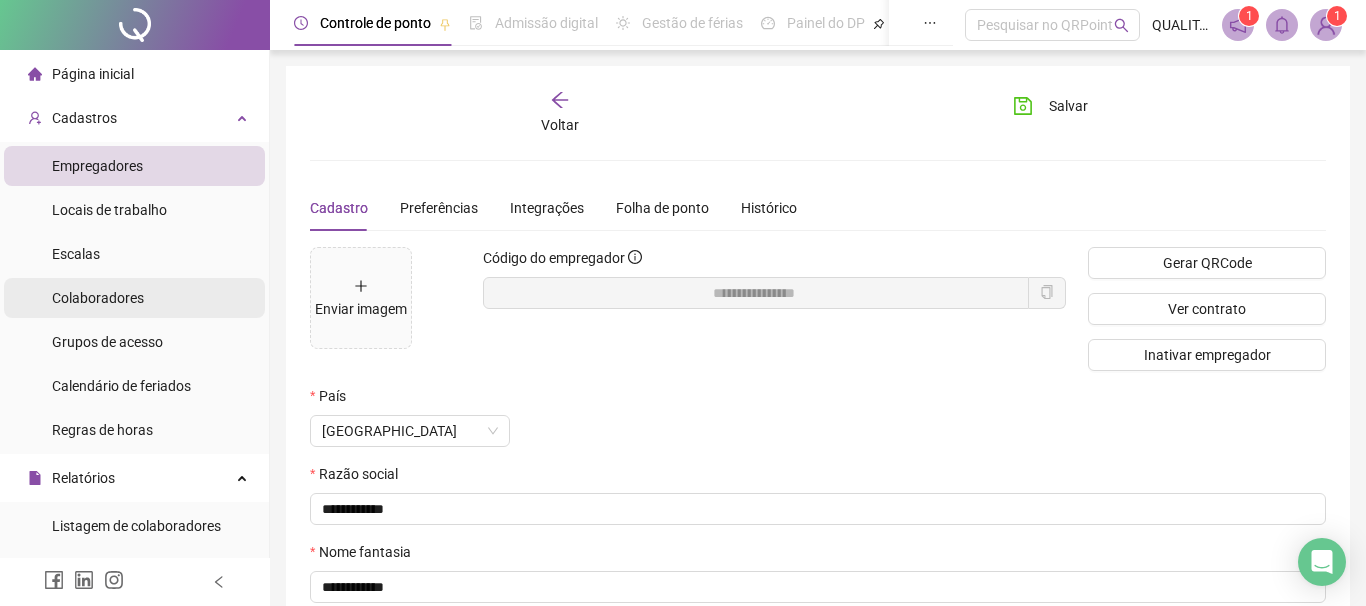 click on "Colaboradores" at bounding box center [134, 298] 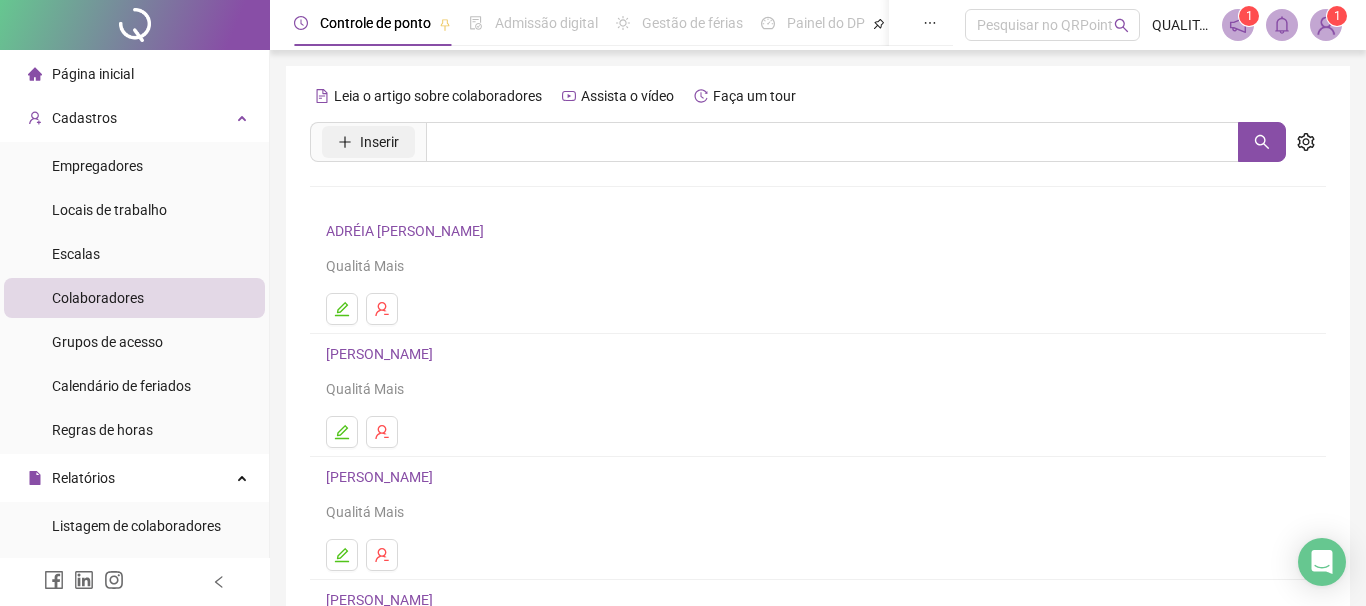 click on "Inserir" at bounding box center [368, 142] 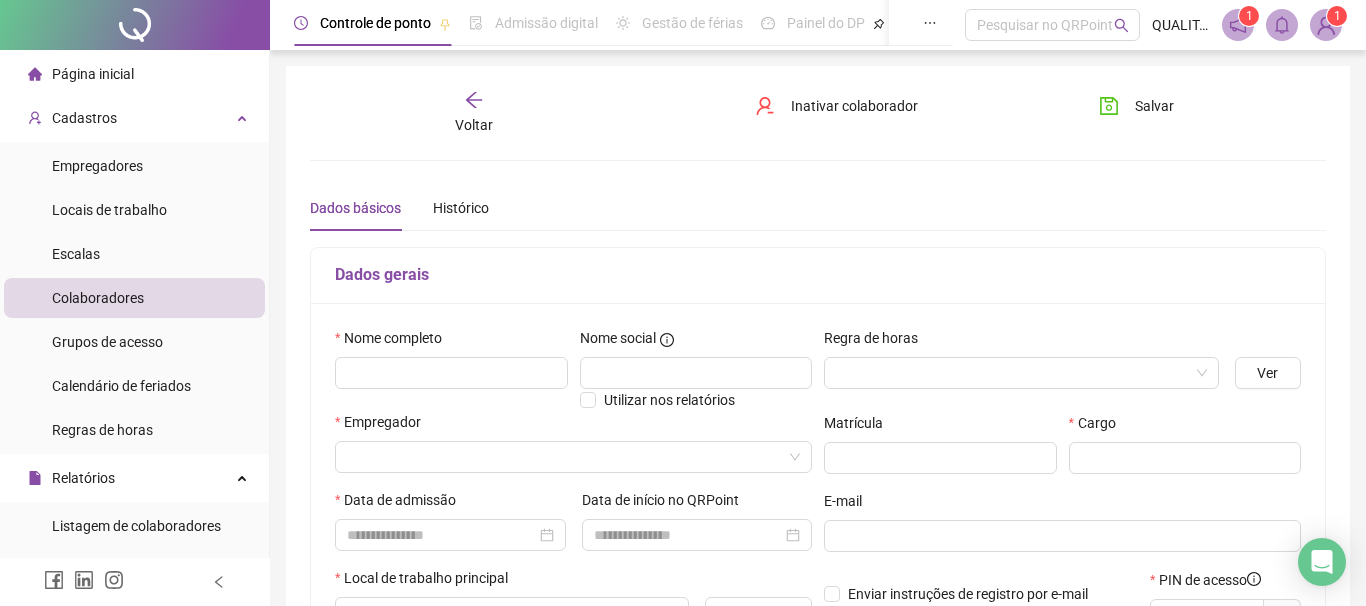 type on "*****" 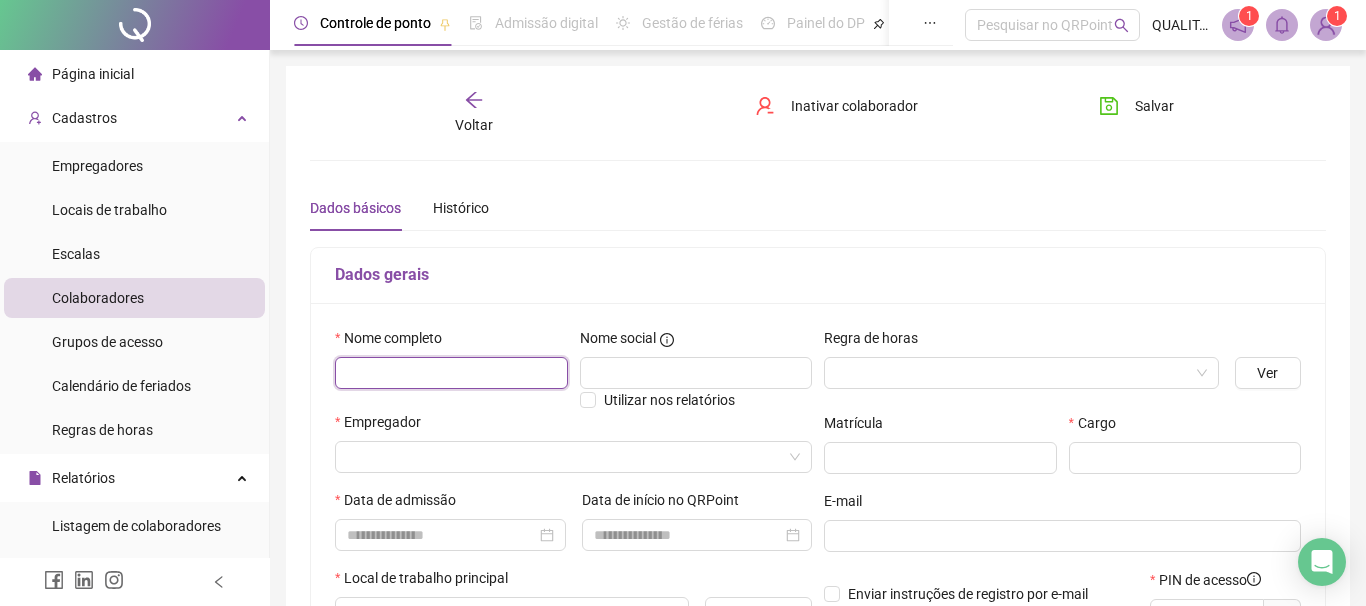 click at bounding box center [451, 373] 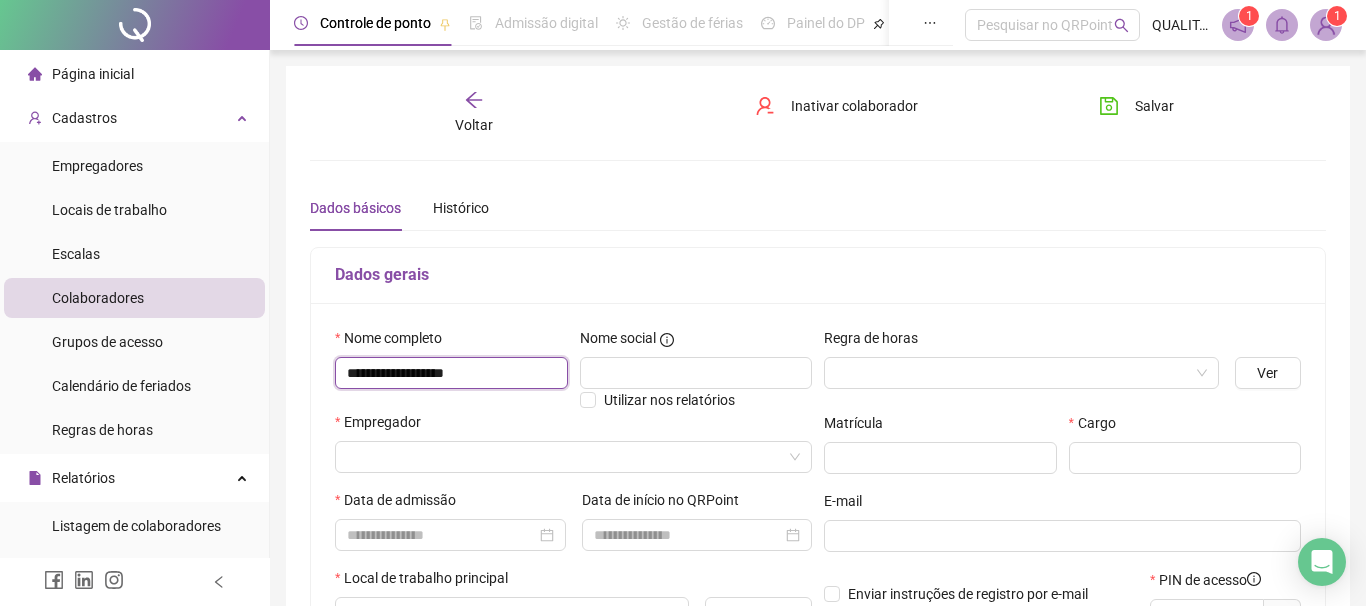 click on "**********" at bounding box center (451, 373) 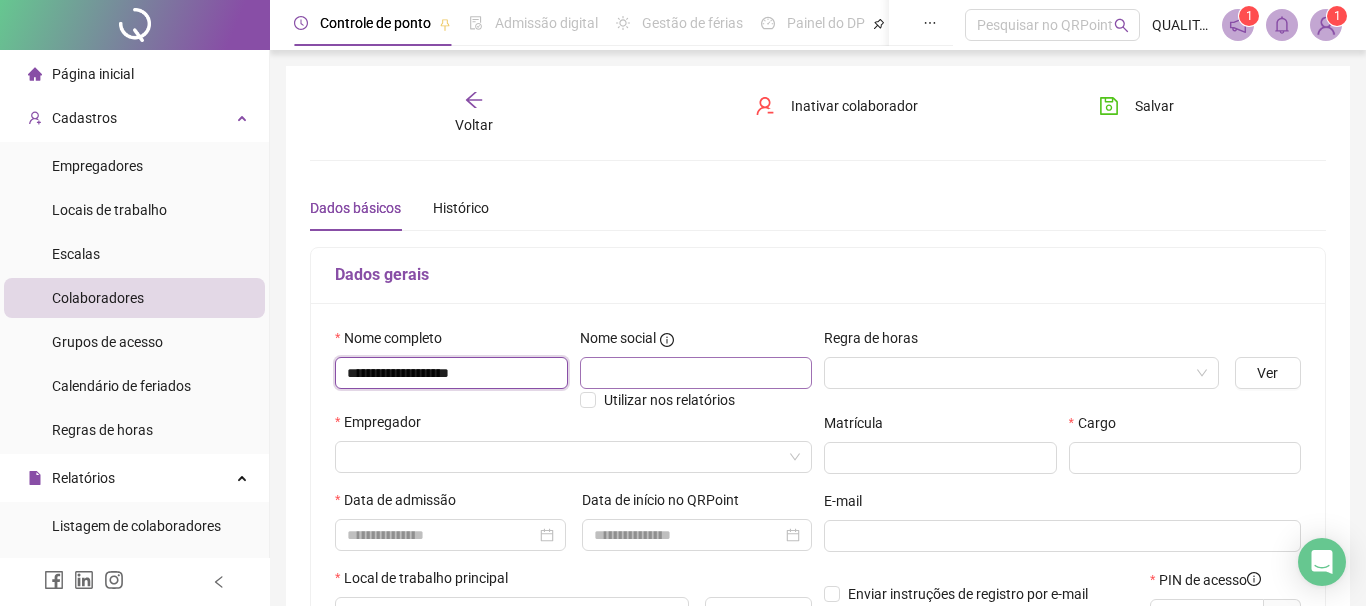 type on "**********" 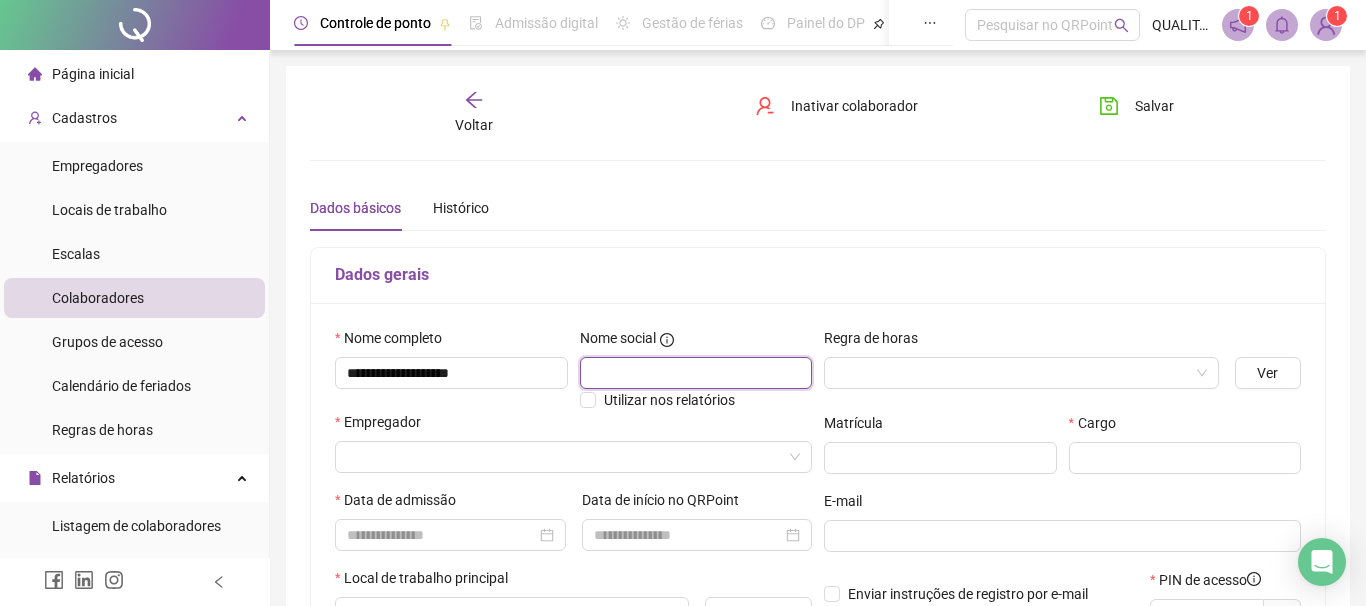 click at bounding box center (696, 373) 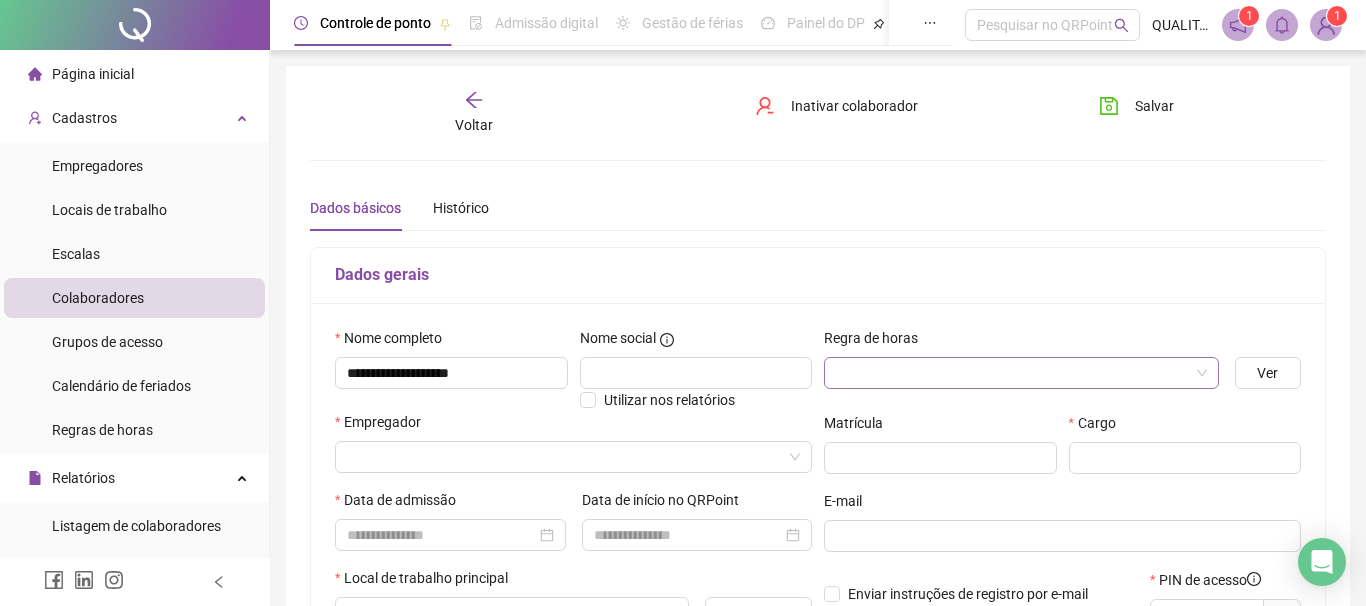 click at bounding box center [1015, 373] 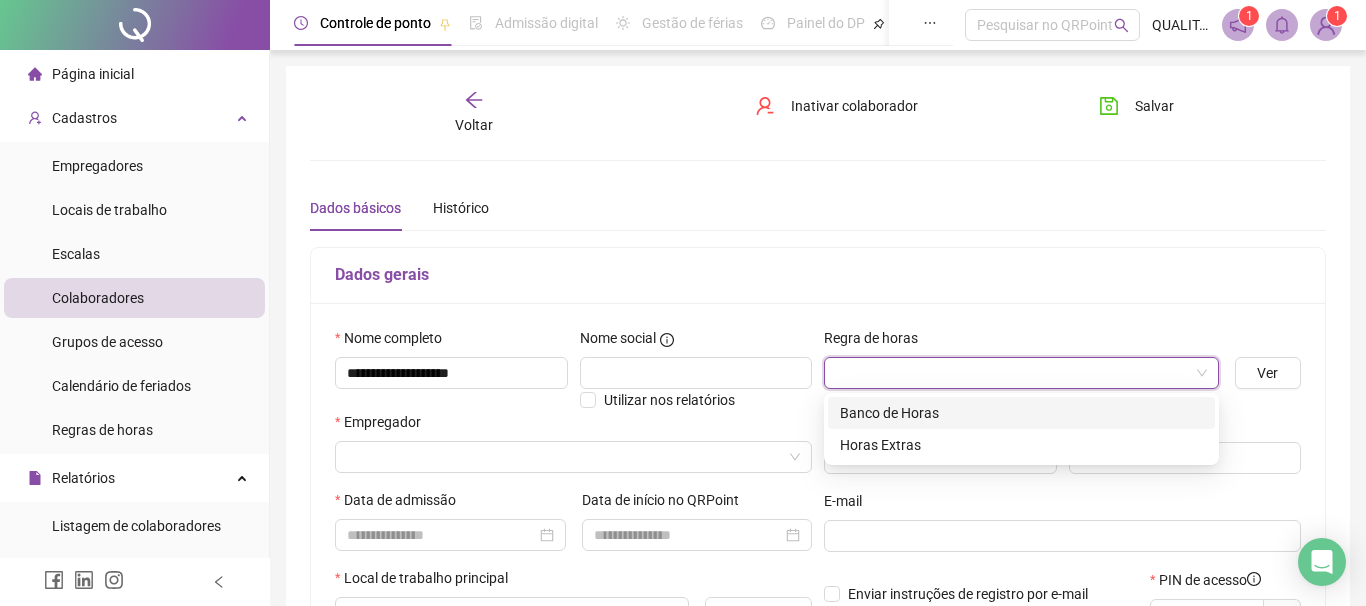 click on "Banco de Horas" at bounding box center (1021, 413) 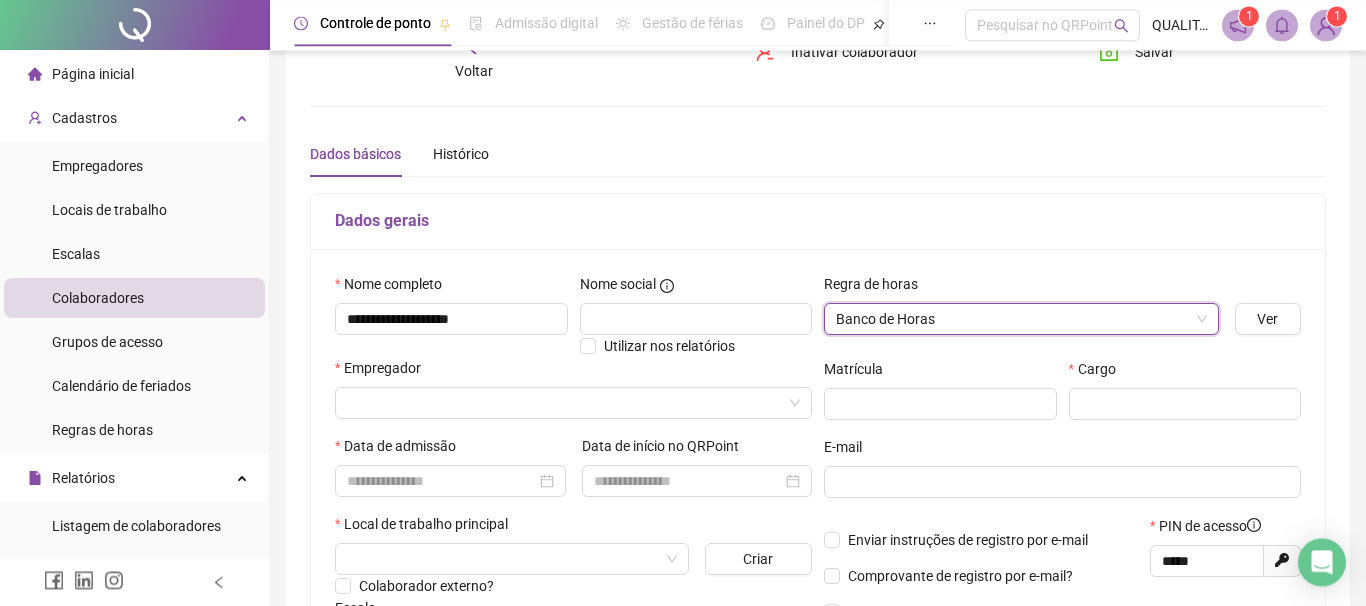 scroll, scrollTop: 114, scrollLeft: 0, axis: vertical 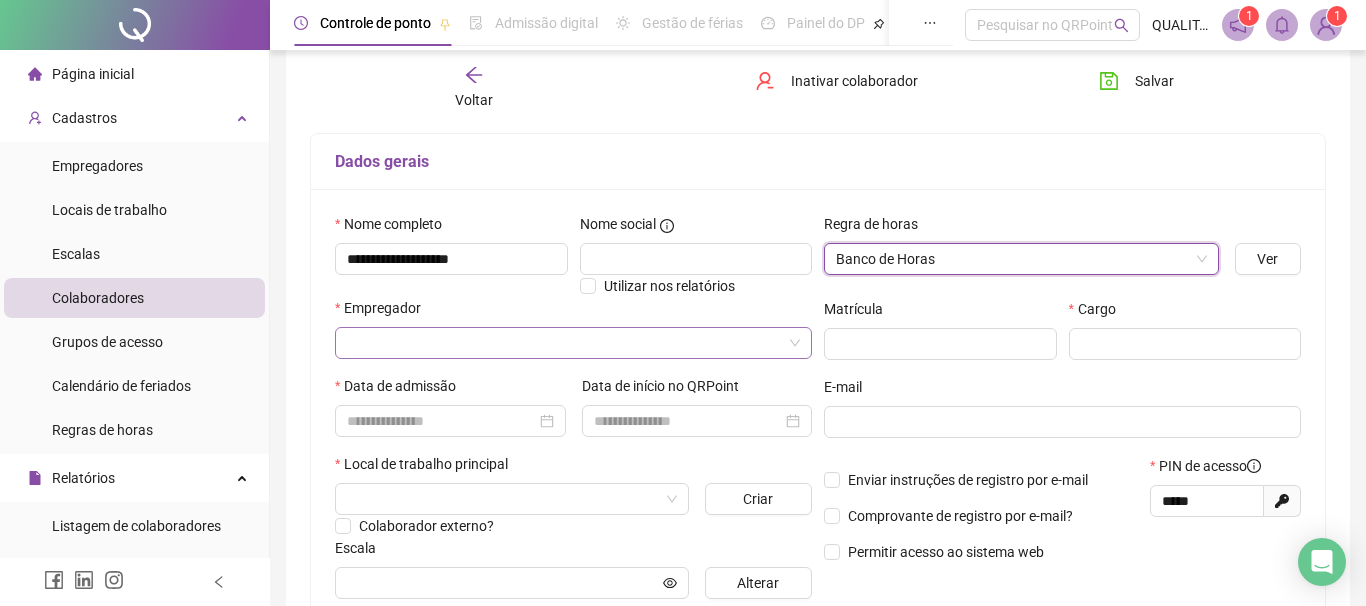click at bounding box center [567, 343] 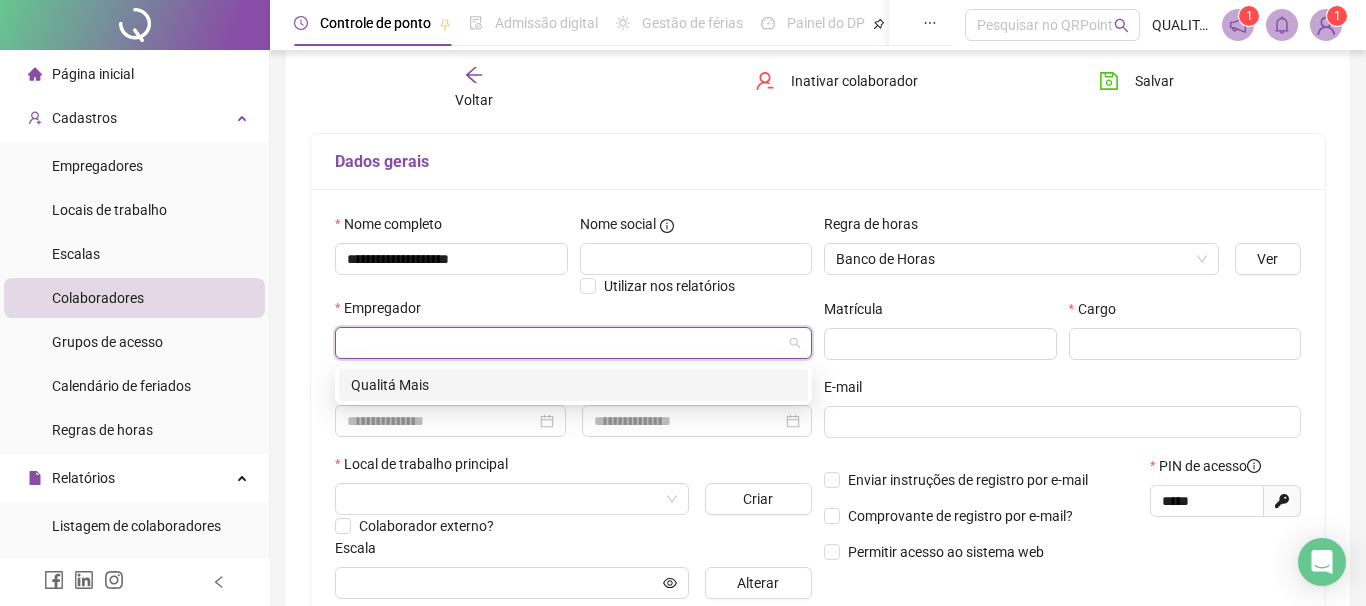 click on "Qualitá Mais" at bounding box center [573, 385] 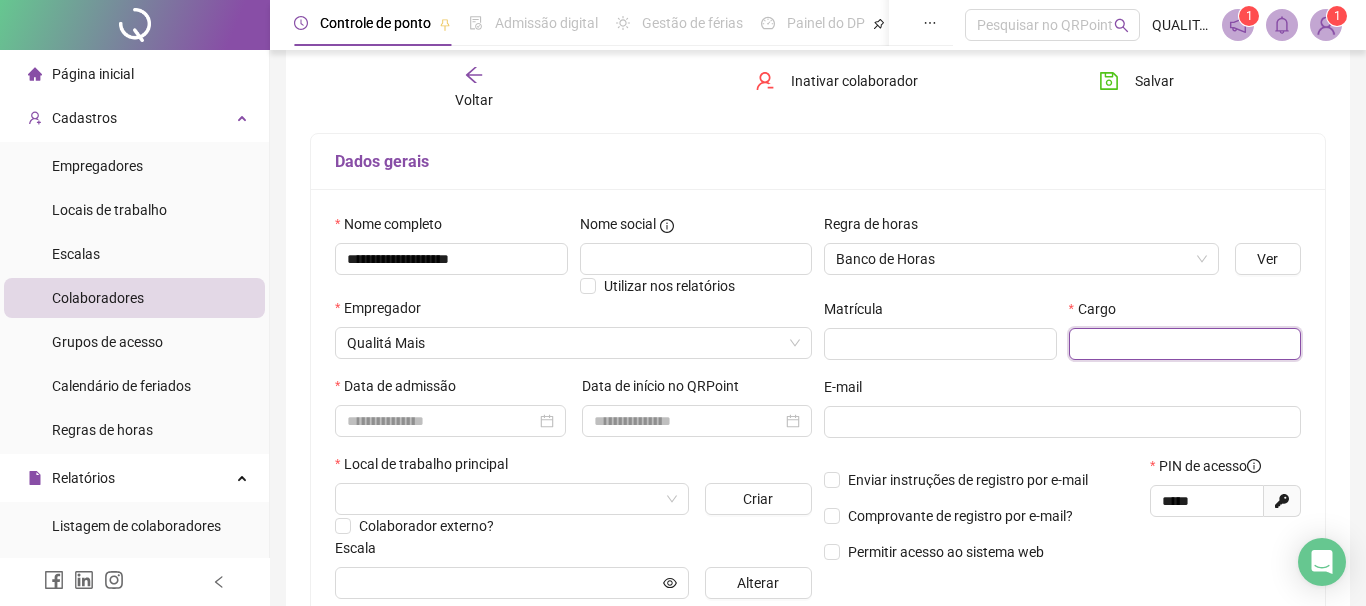 click at bounding box center (1185, 344) 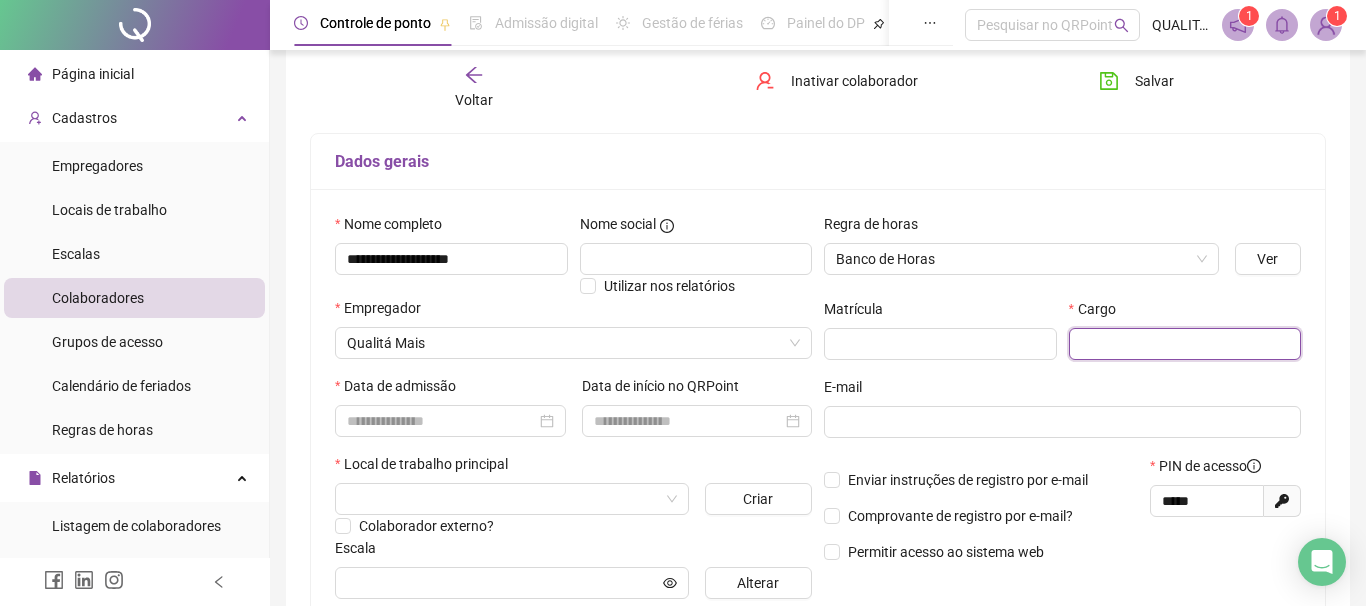 click at bounding box center (1185, 344) 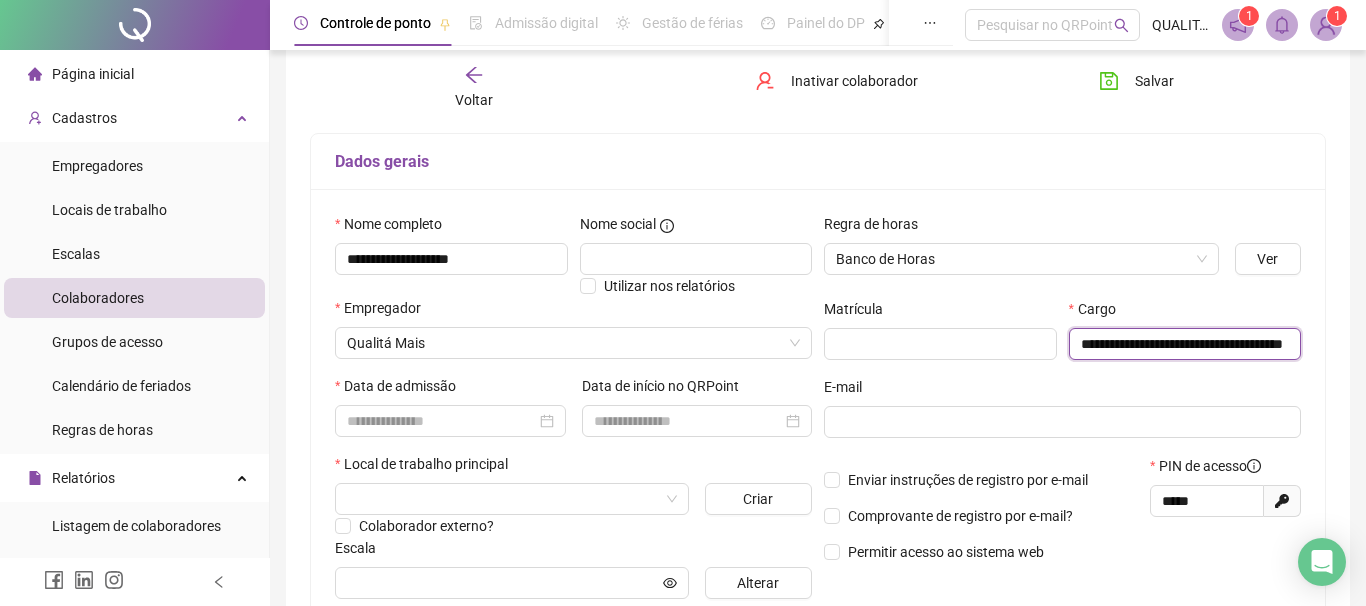 scroll, scrollTop: 0, scrollLeft: 111, axis: horizontal 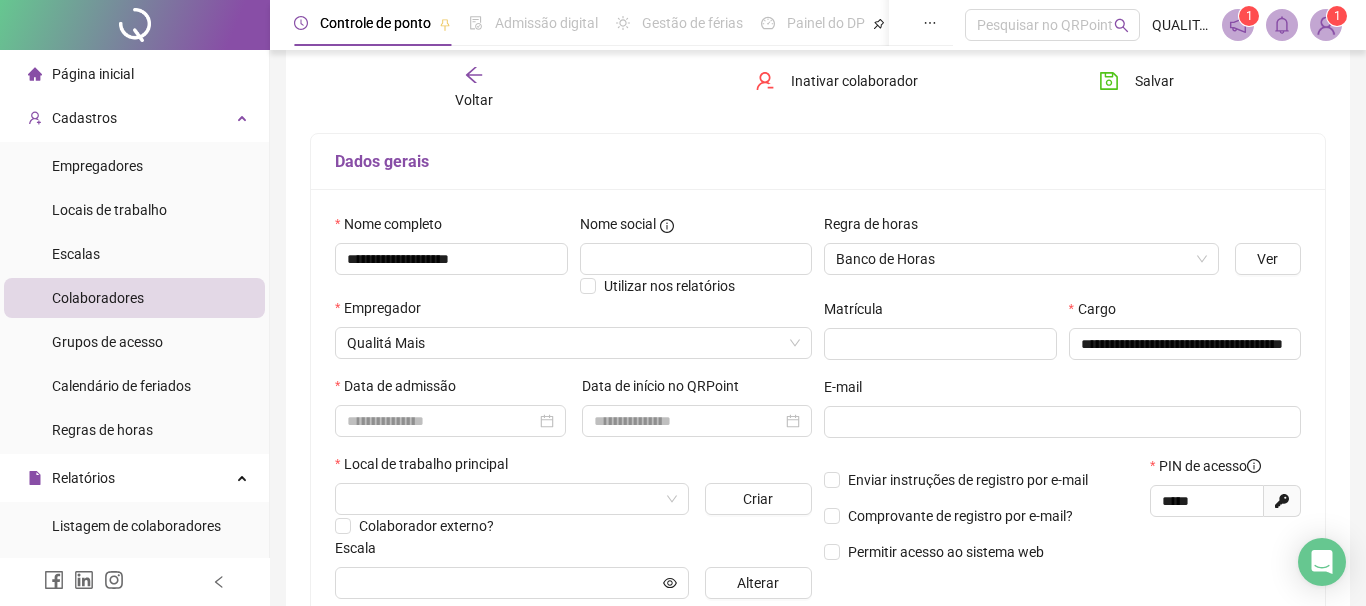click on "E-mail" at bounding box center [1062, 391] 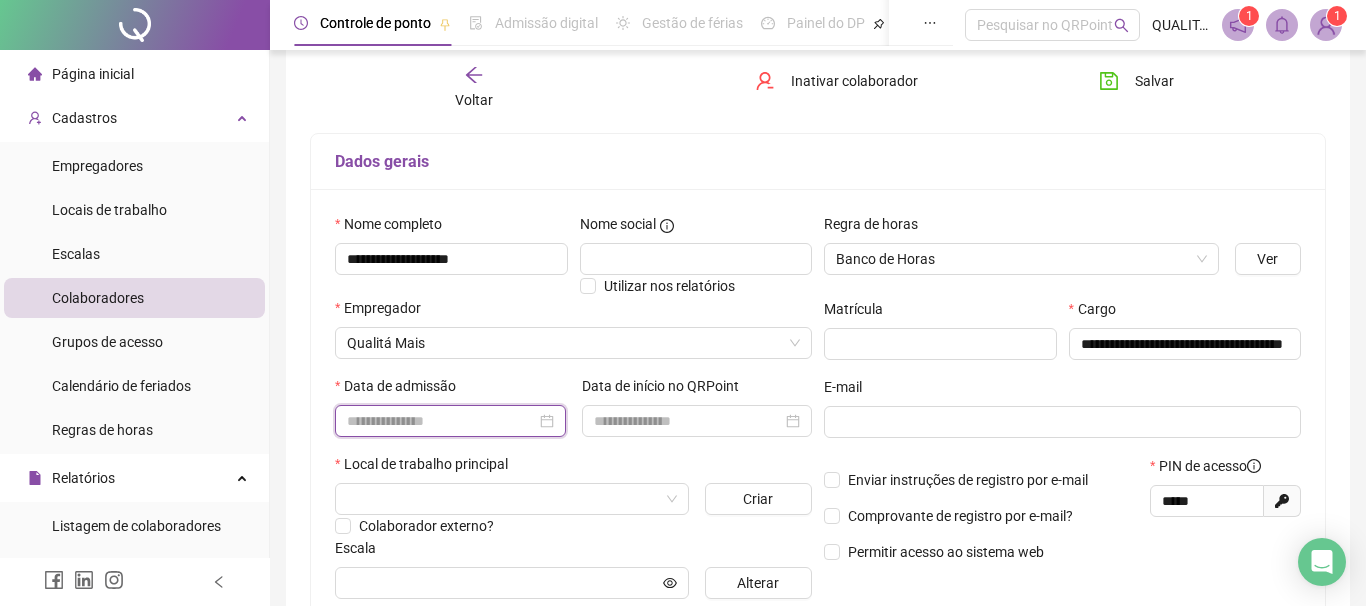 click at bounding box center [441, 421] 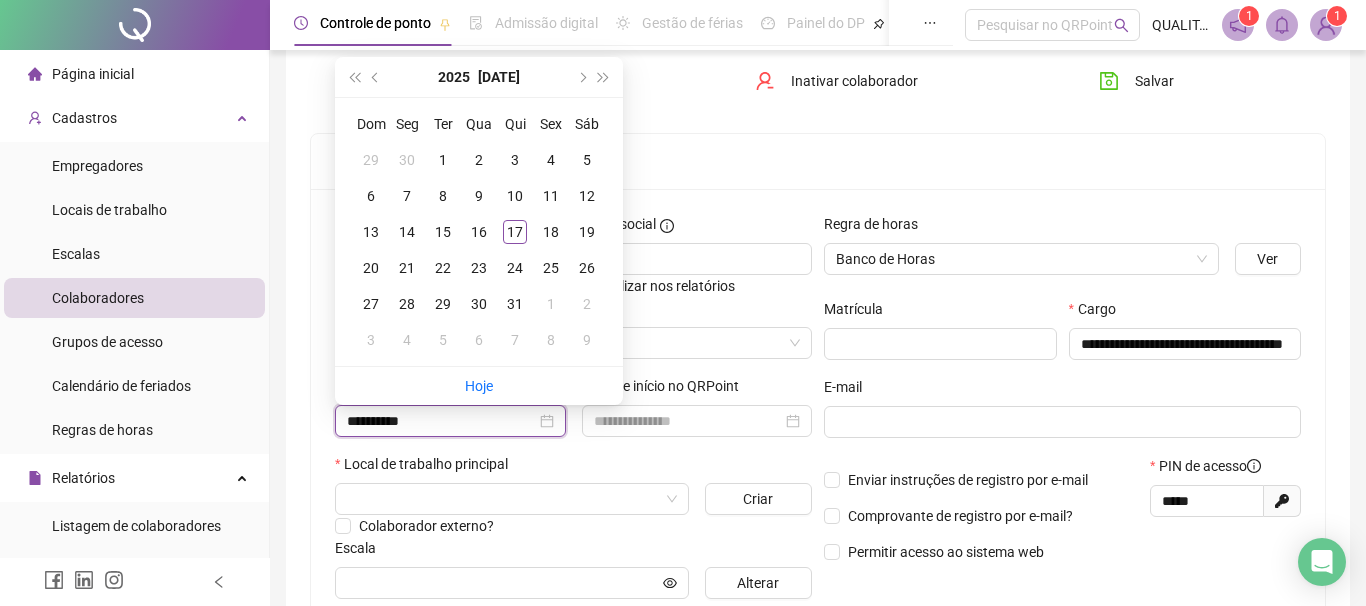 type on "**********" 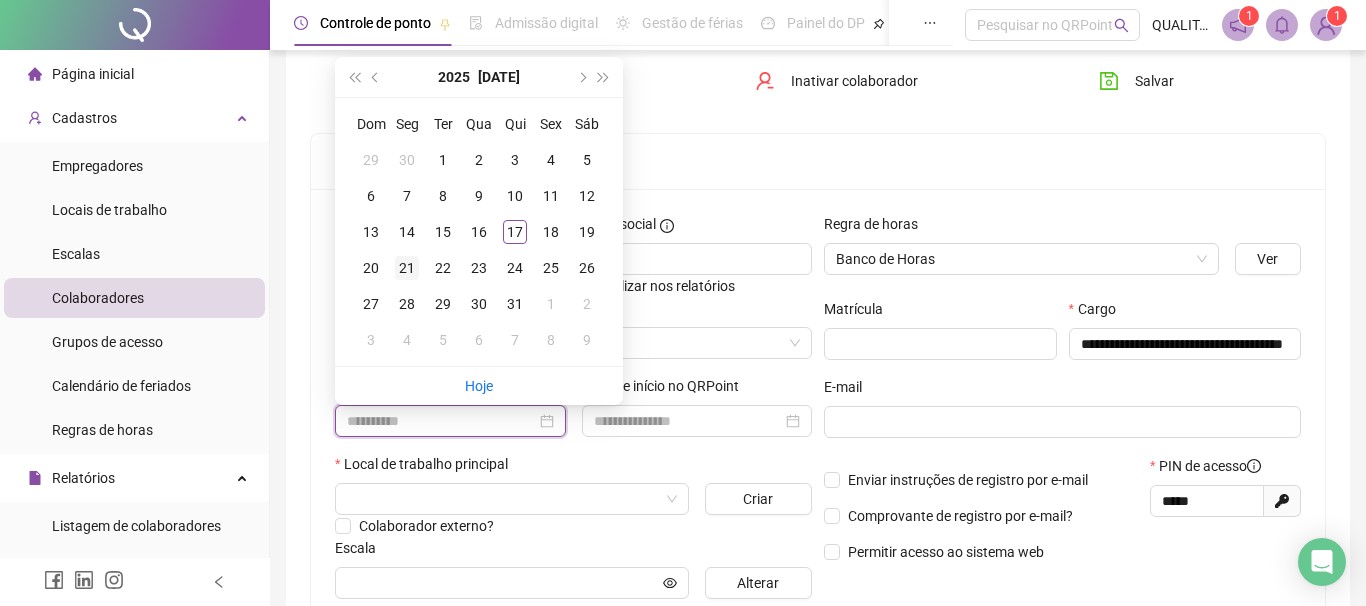 type on "**********" 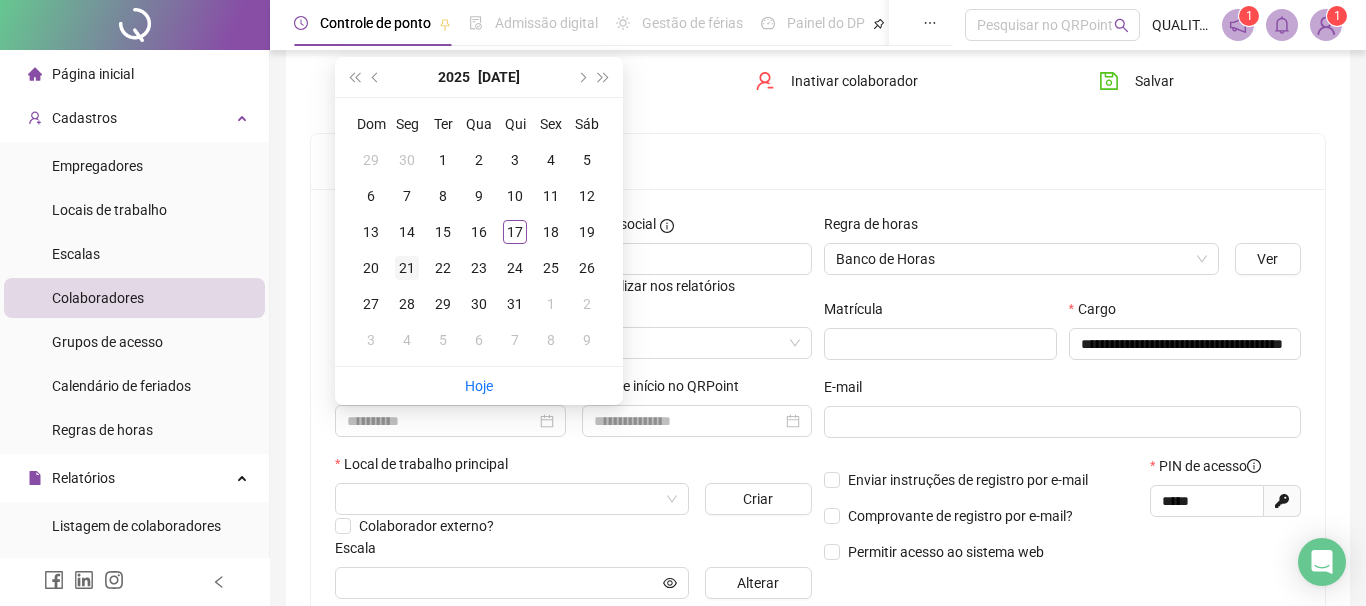 click on "21" at bounding box center [407, 268] 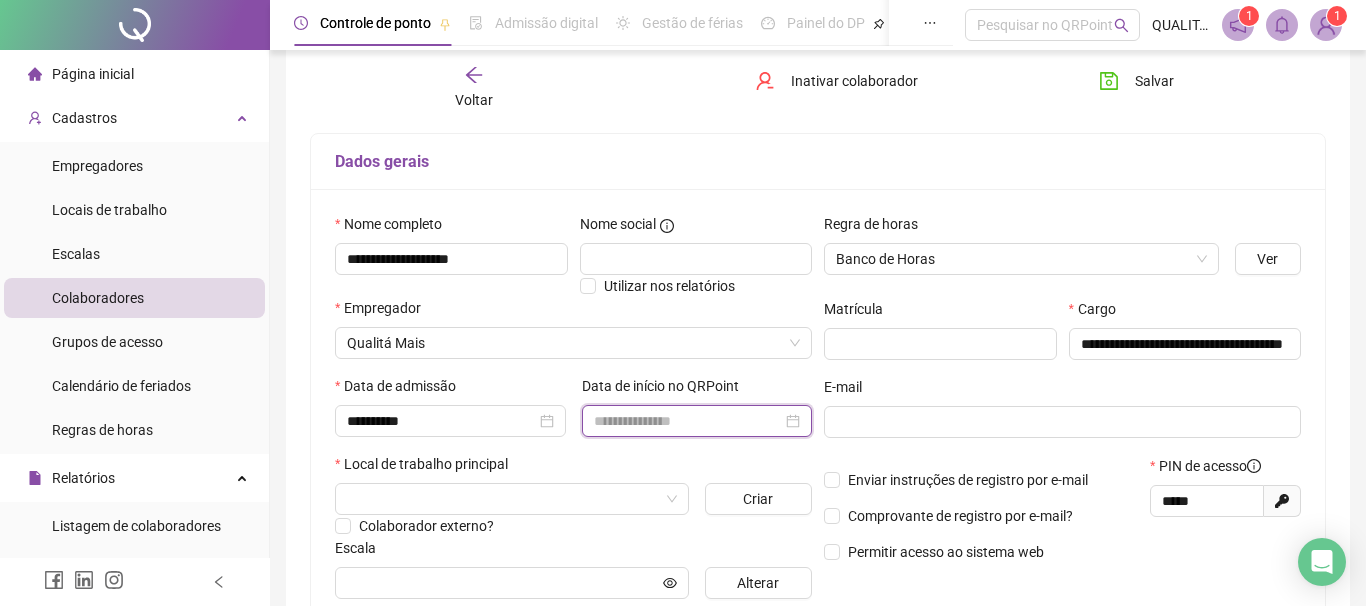 click at bounding box center [688, 421] 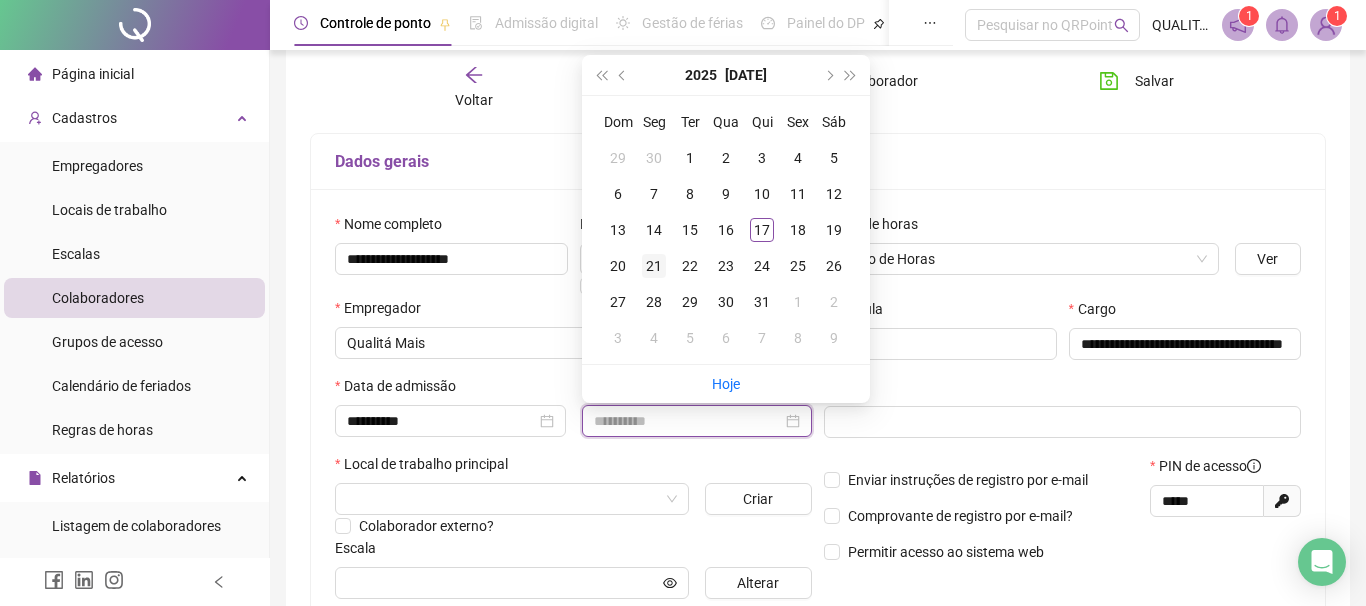 type on "**********" 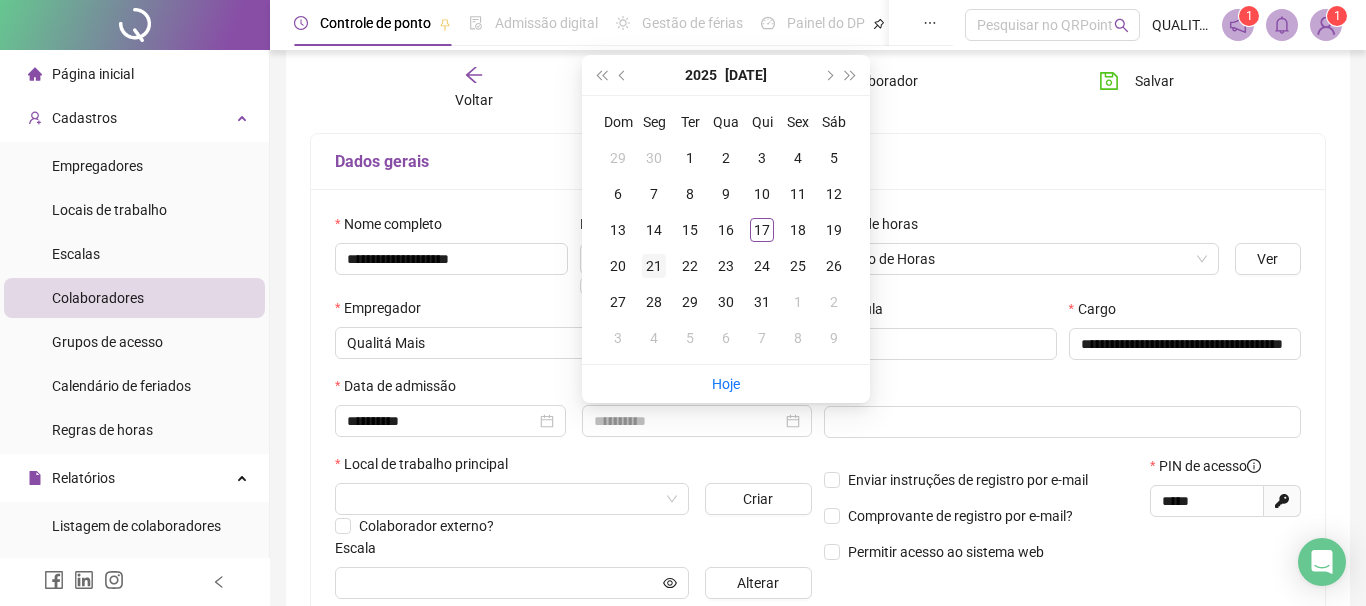 click on "21" at bounding box center (654, 266) 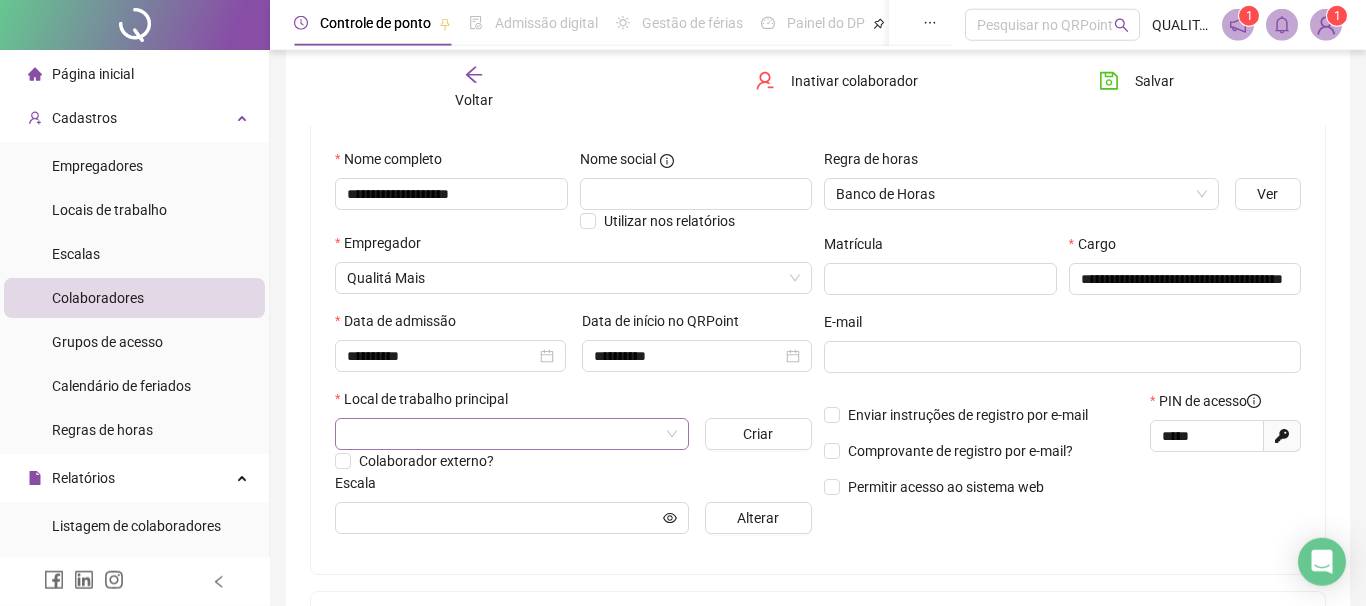 scroll, scrollTop: 228, scrollLeft: 0, axis: vertical 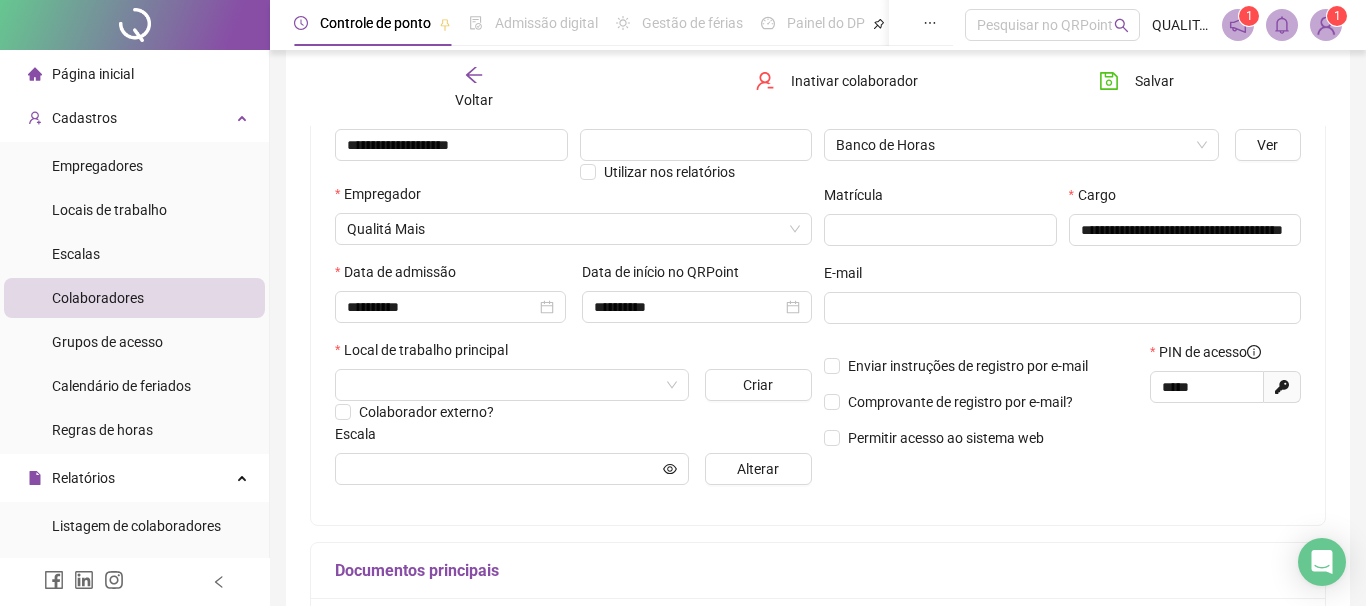 click on "Local de trabalho principal" at bounding box center (573, 354) 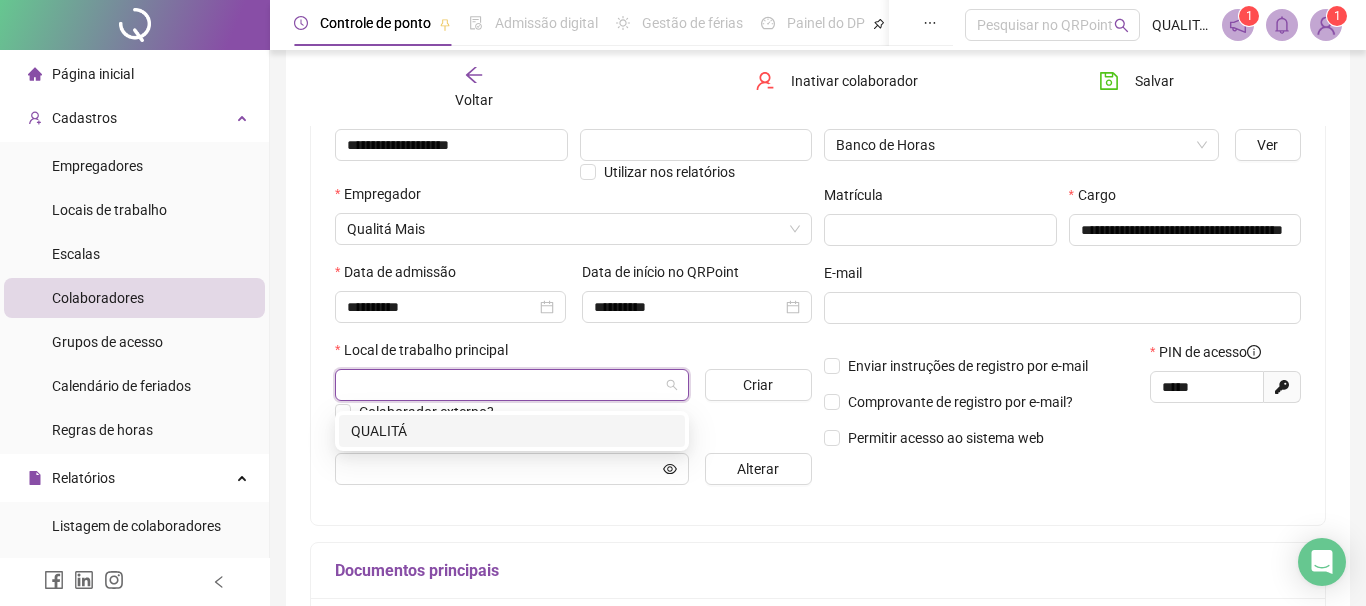 click at bounding box center (506, 385) 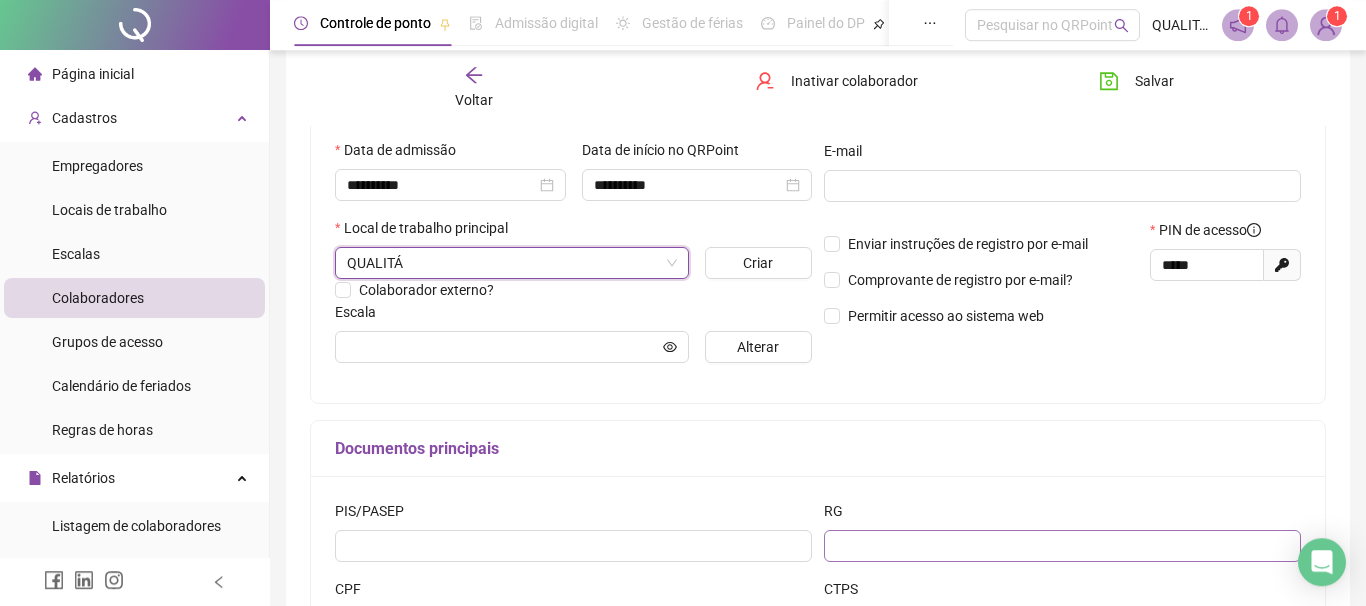 scroll, scrollTop: 456, scrollLeft: 0, axis: vertical 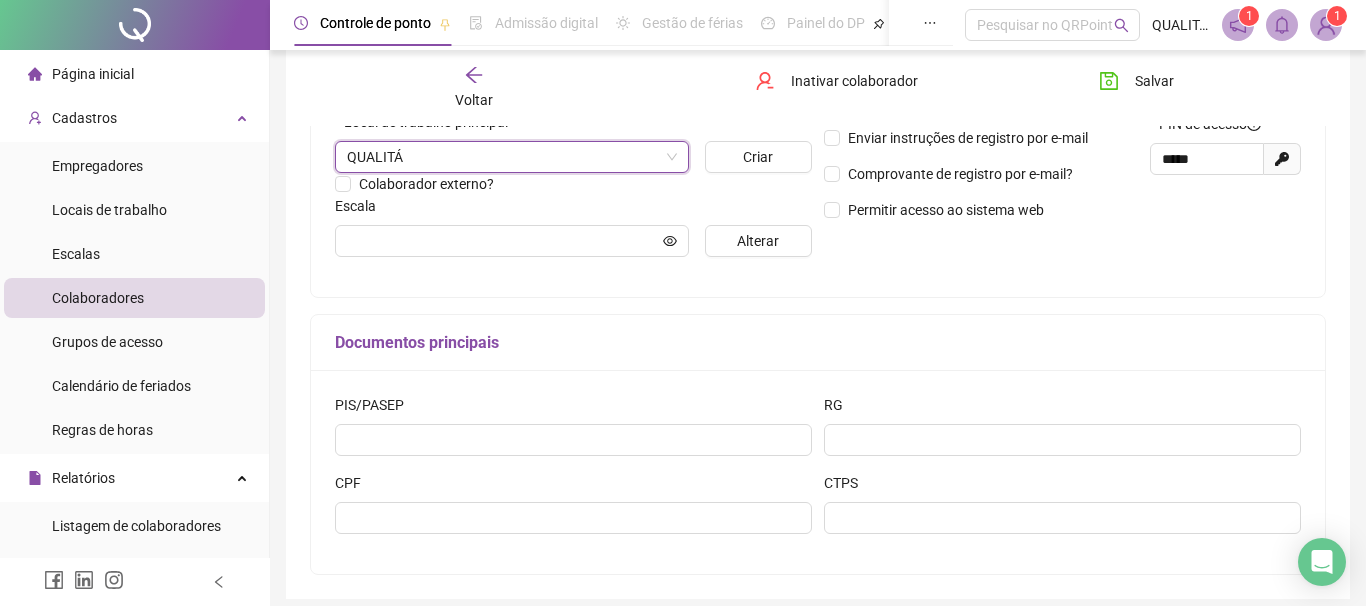 click on "Documentos principais" at bounding box center [818, 343] 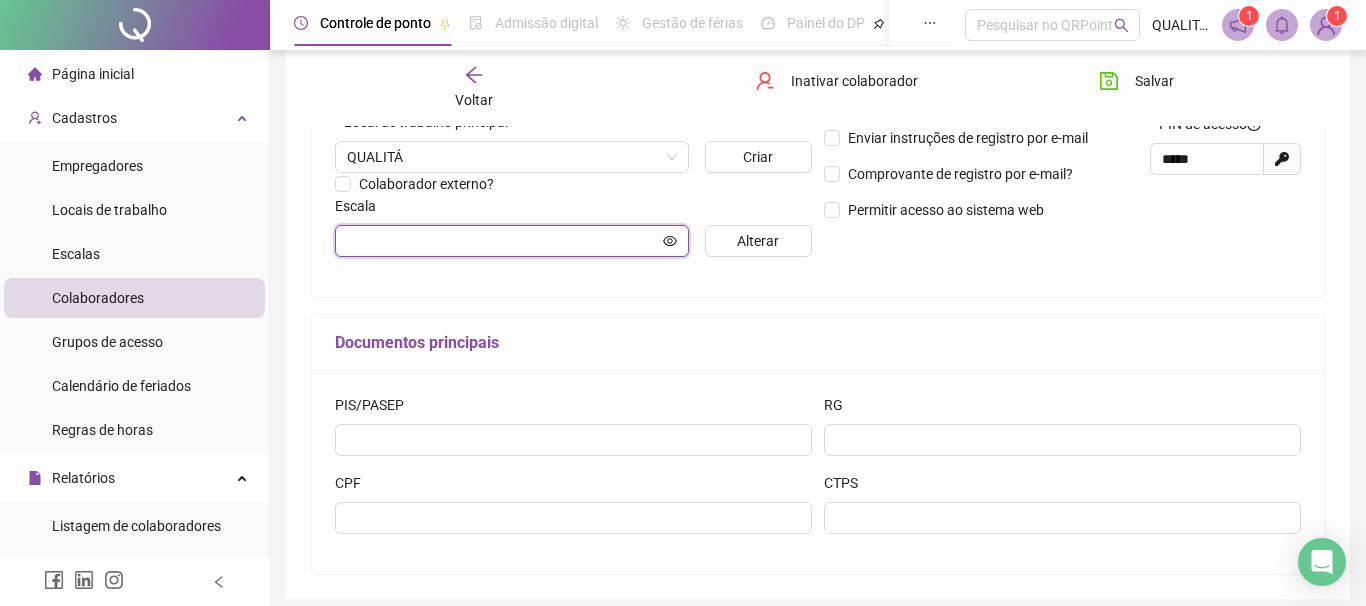 click 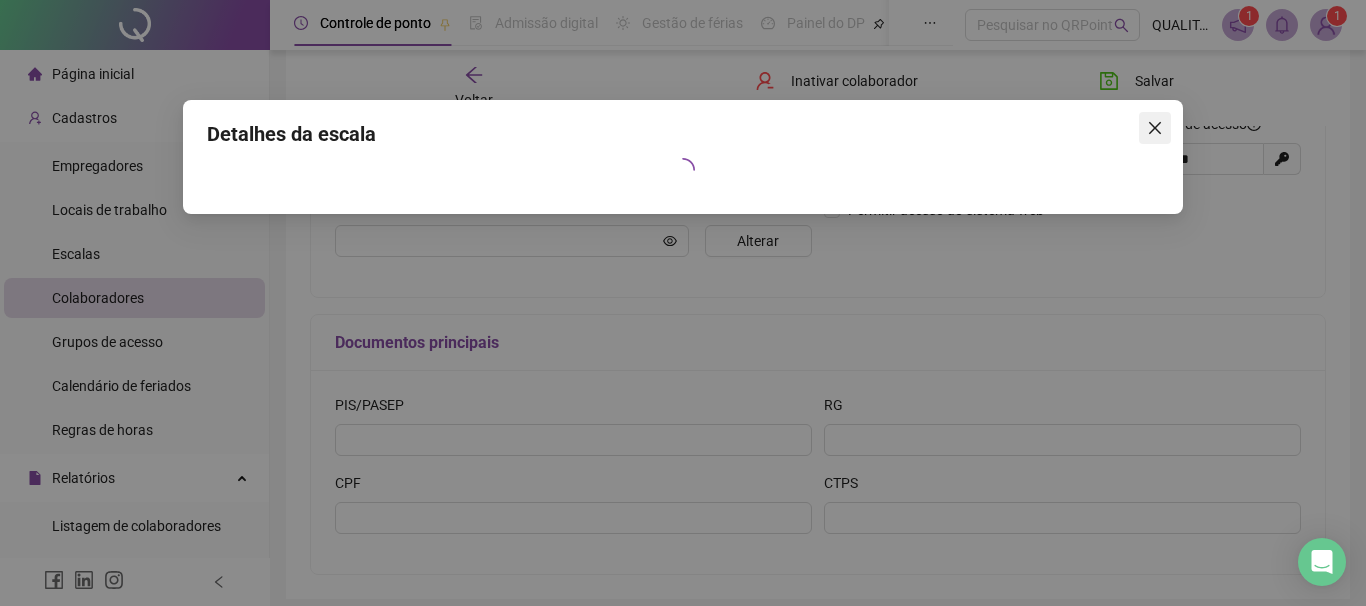 click 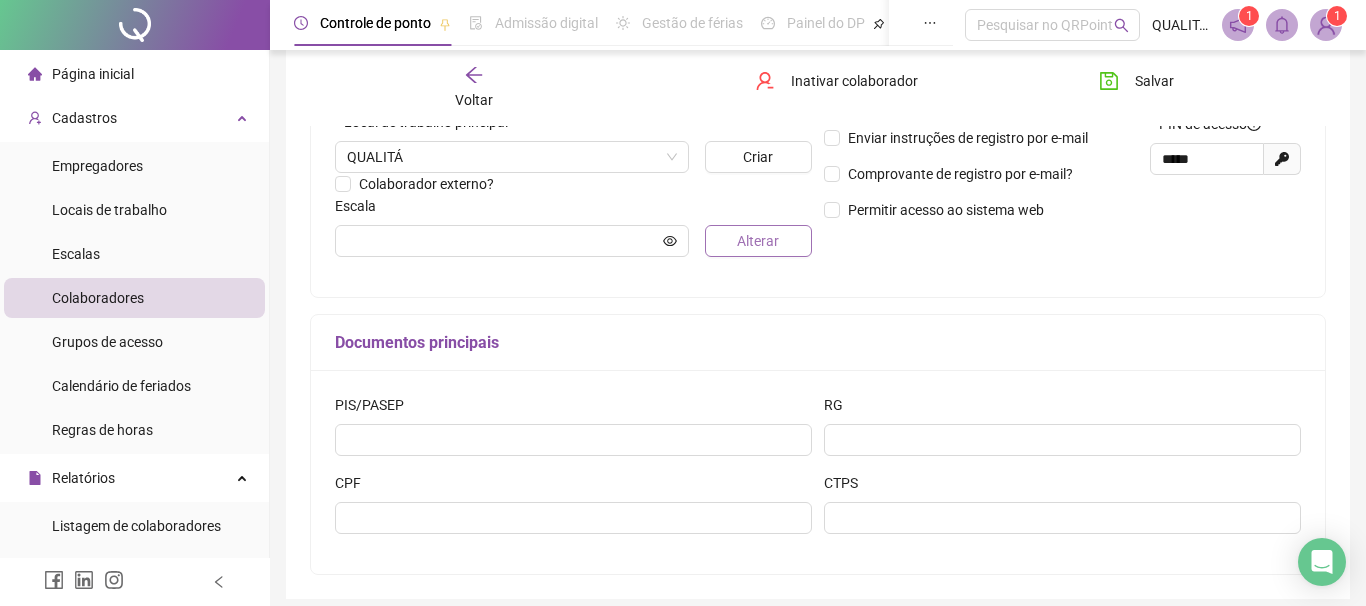 click on "Alterar" at bounding box center (758, 241) 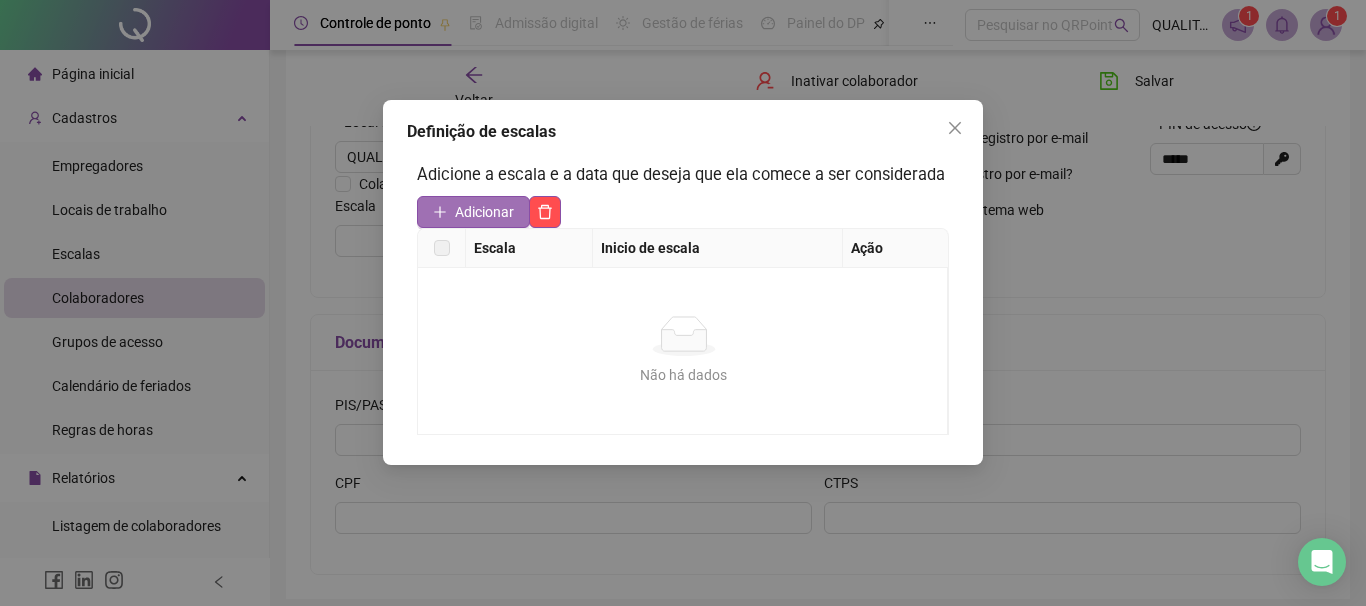 click on "Adicionar" at bounding box center (484, 212) 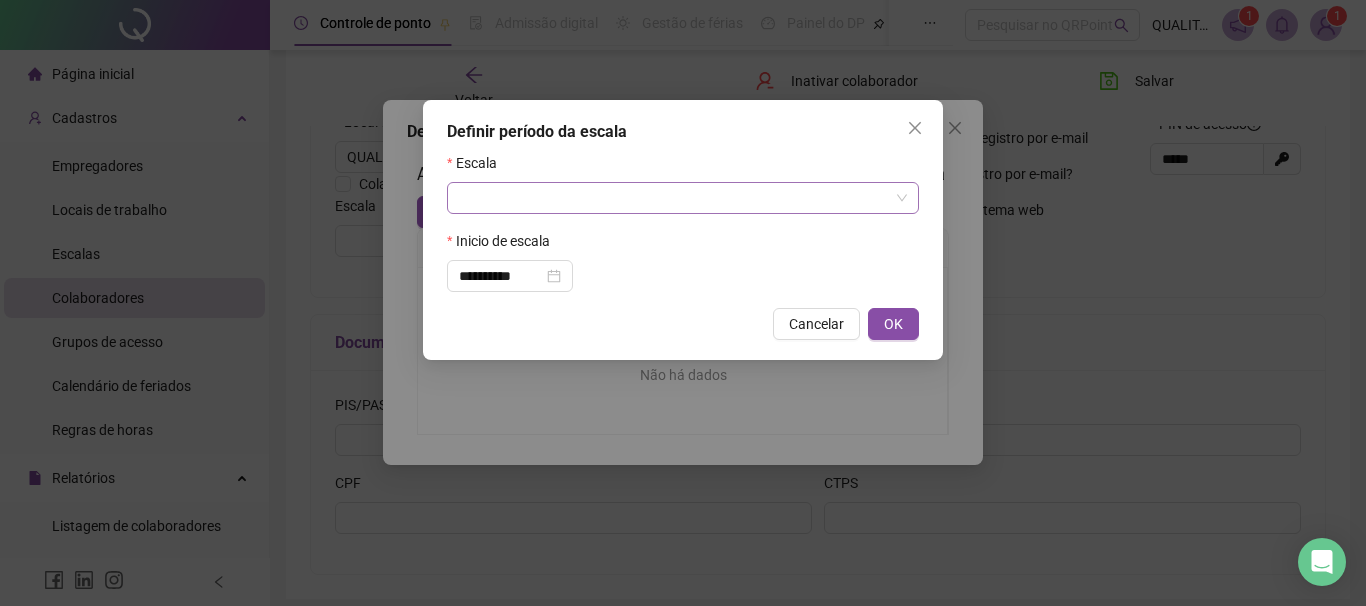click at bounding box center [677, 198] 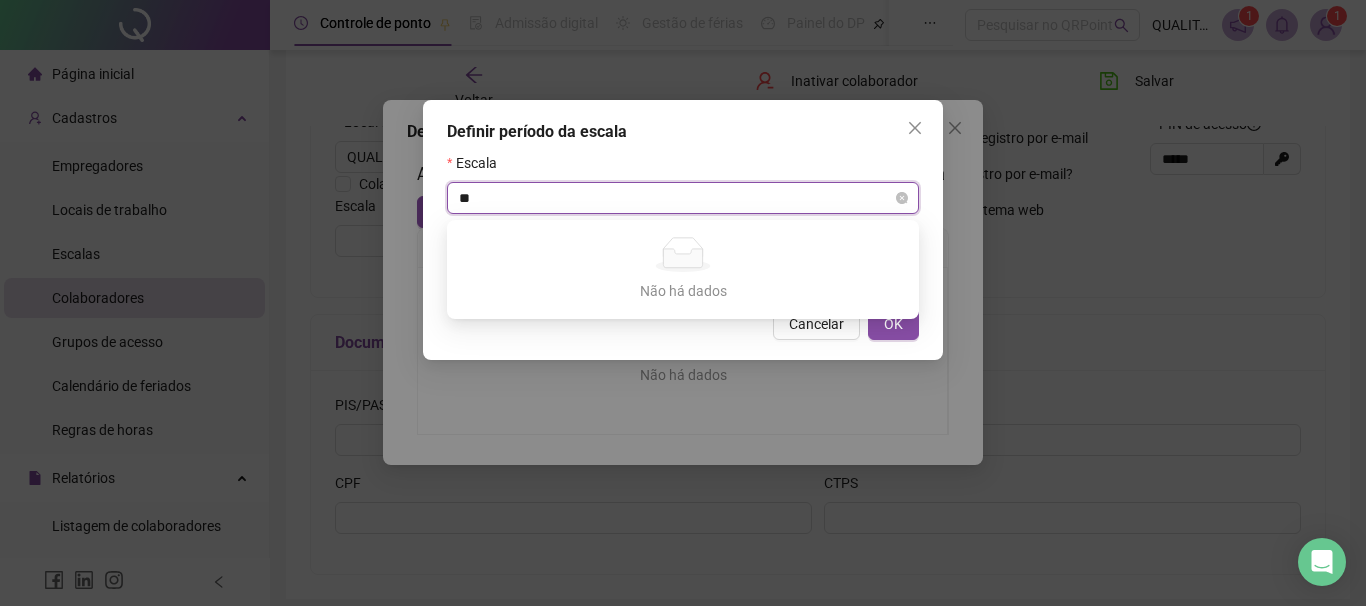 type on "***" 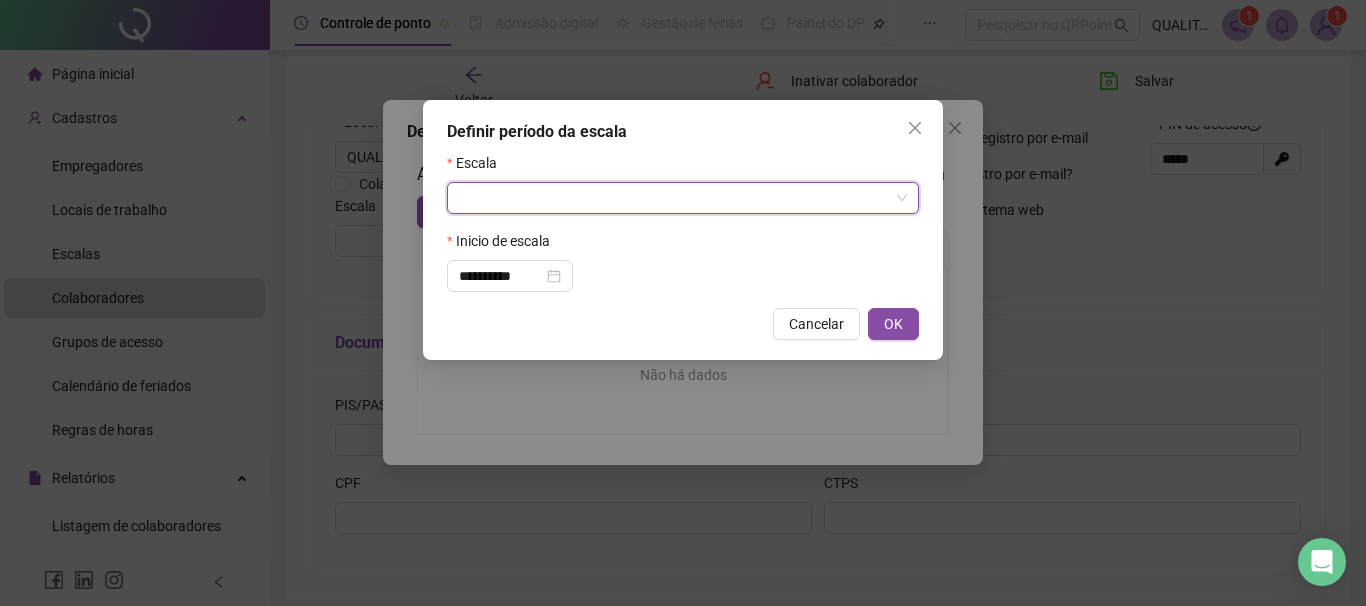 click at bounding box center (677, 198) 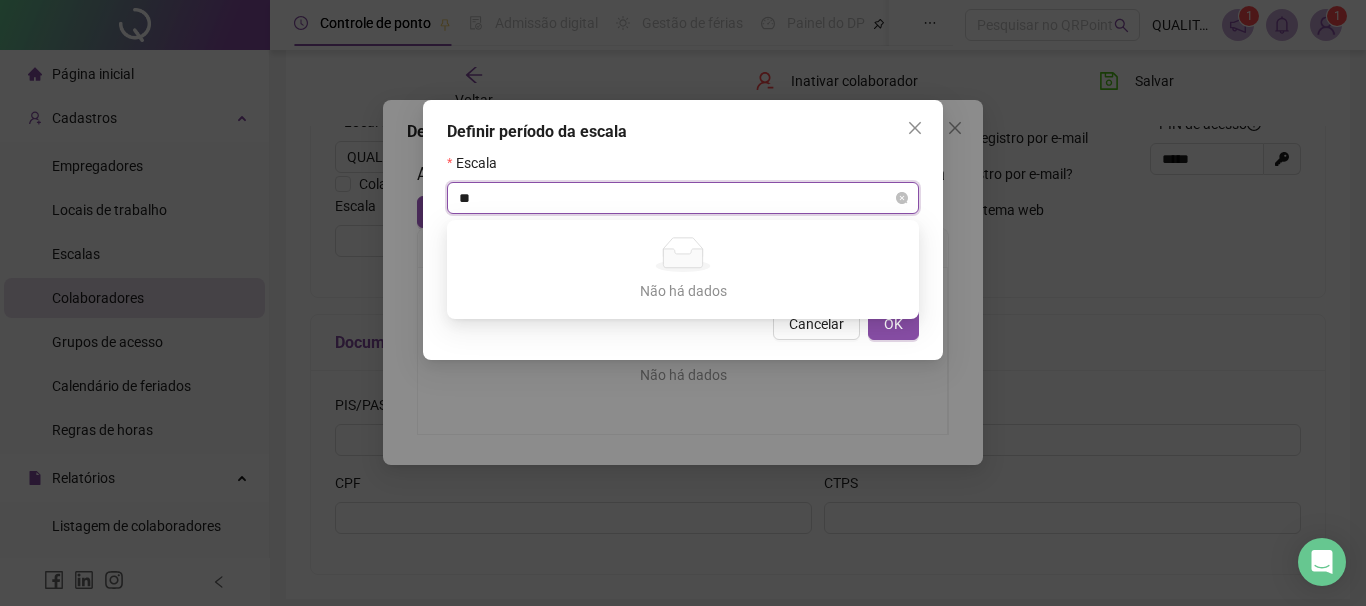 type on "*" 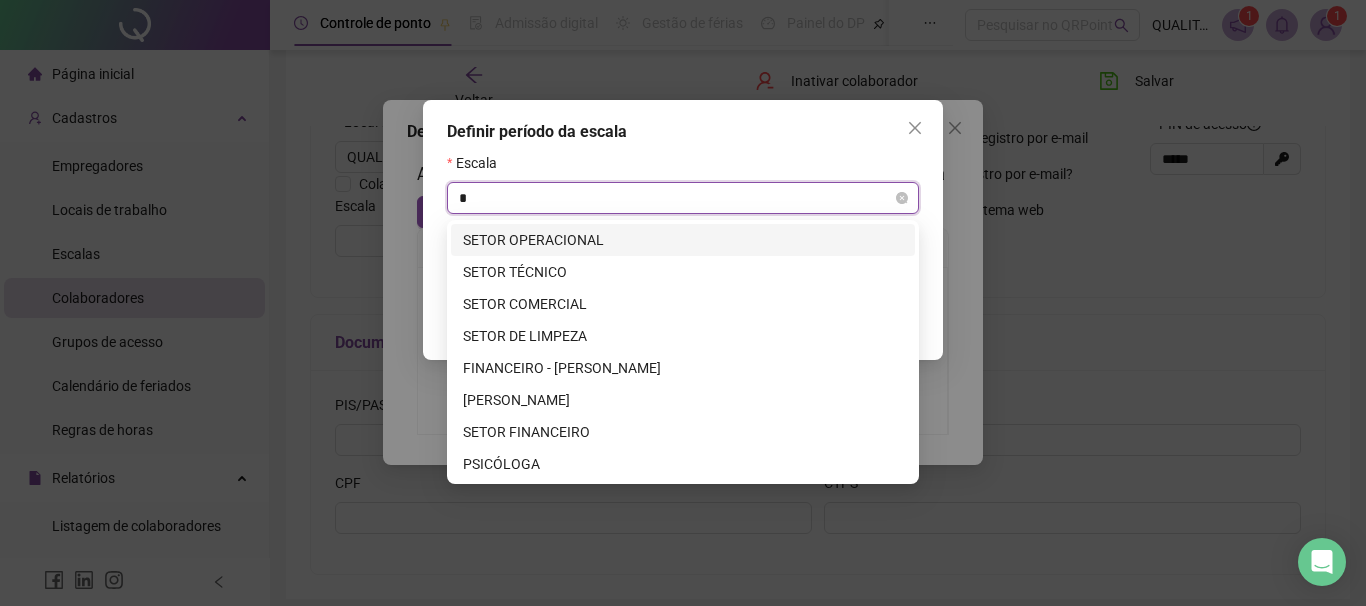type on "**" 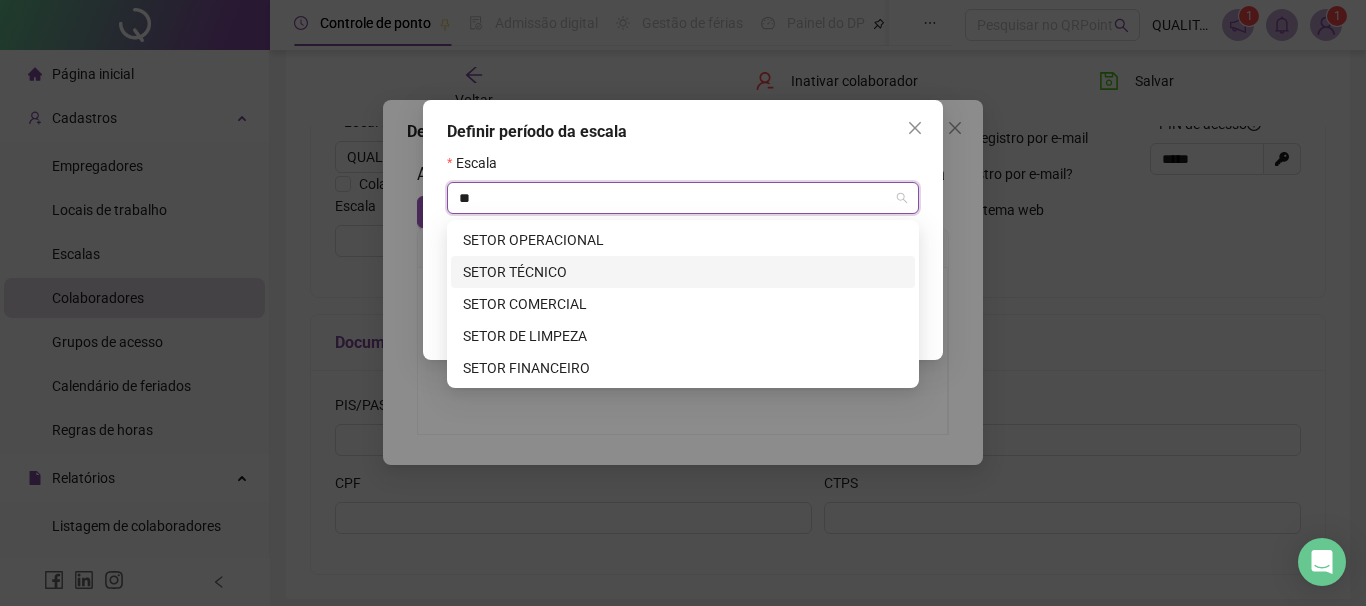 click on "SETOR TÉCNICO" at bounding box center (683, 272) 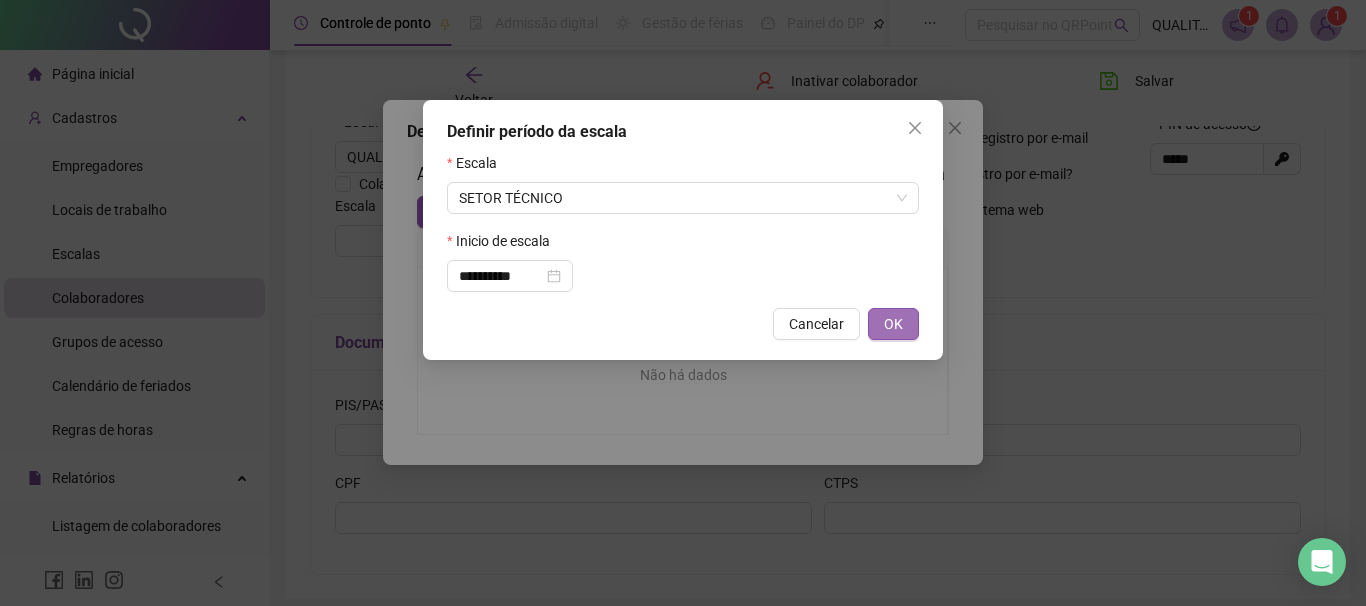 click on "OK" at bounding box center [893, 324] 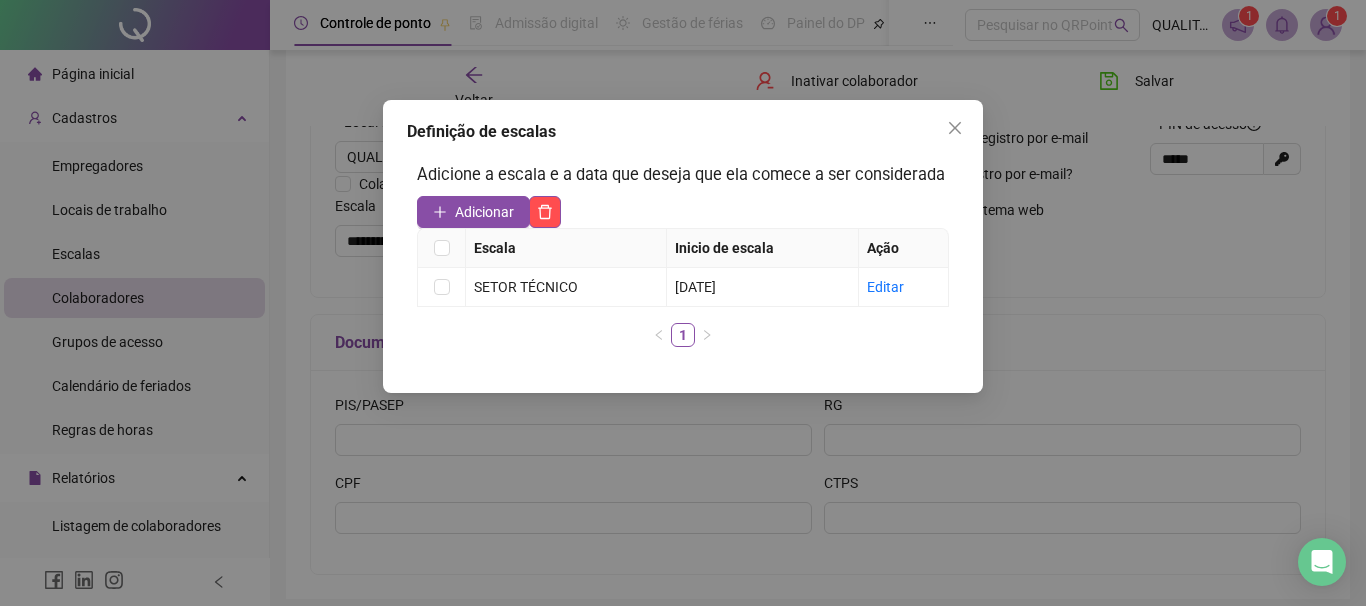 click on "Definição de escalas Adicione a escala e a data que deseja que ela comece a ser considerada Adicionar Escala Inicio de escala Ação         SETOR TÉCNICO   [DATE] Editar 1" at bounding box center (683, 303) 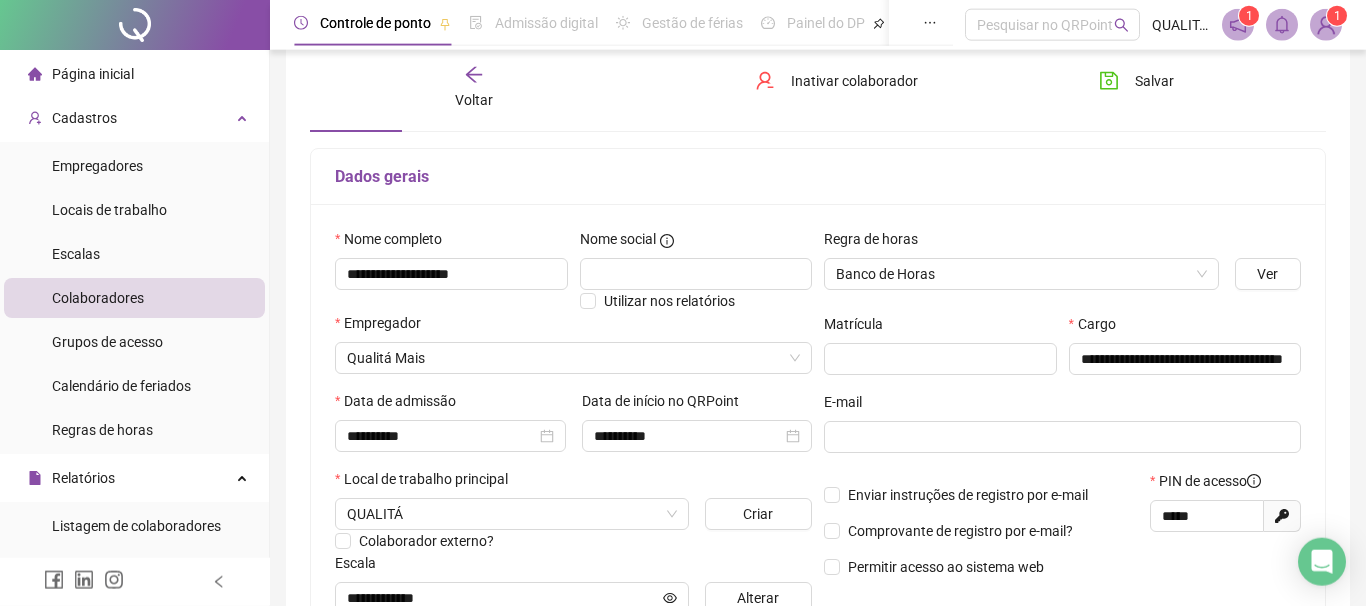 scroll, scrollTop: 0, scrollLeft: 0, axis: both 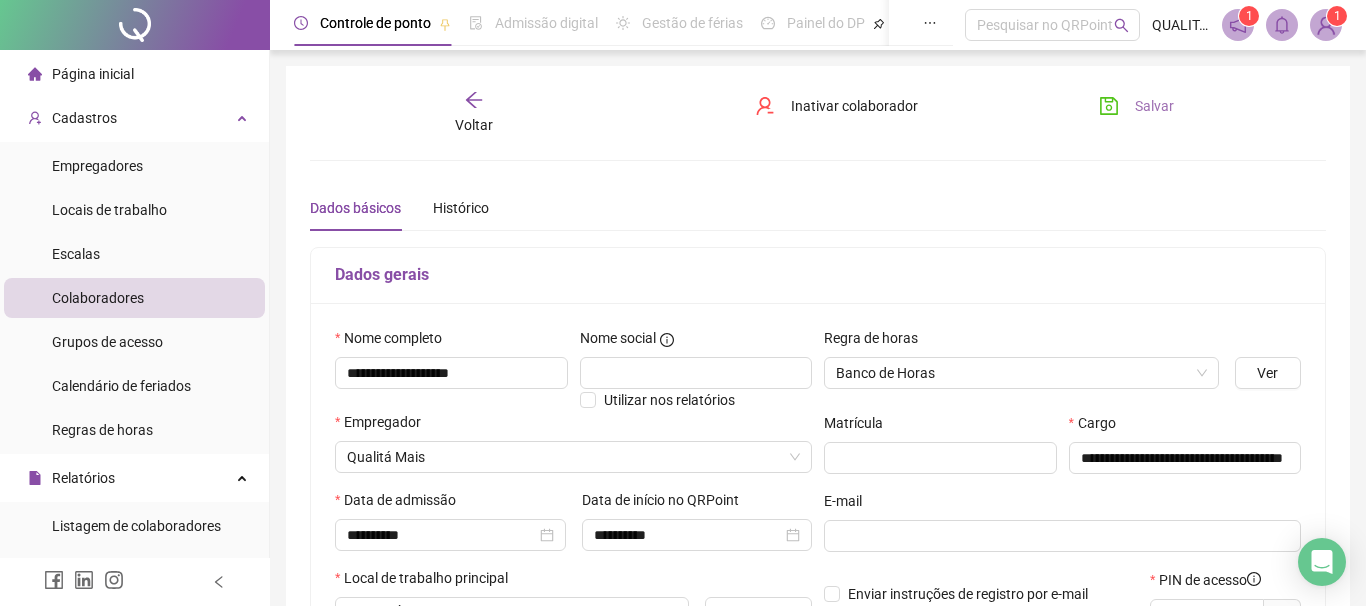 click on "Salvar" at bounding box center (1154, 106) 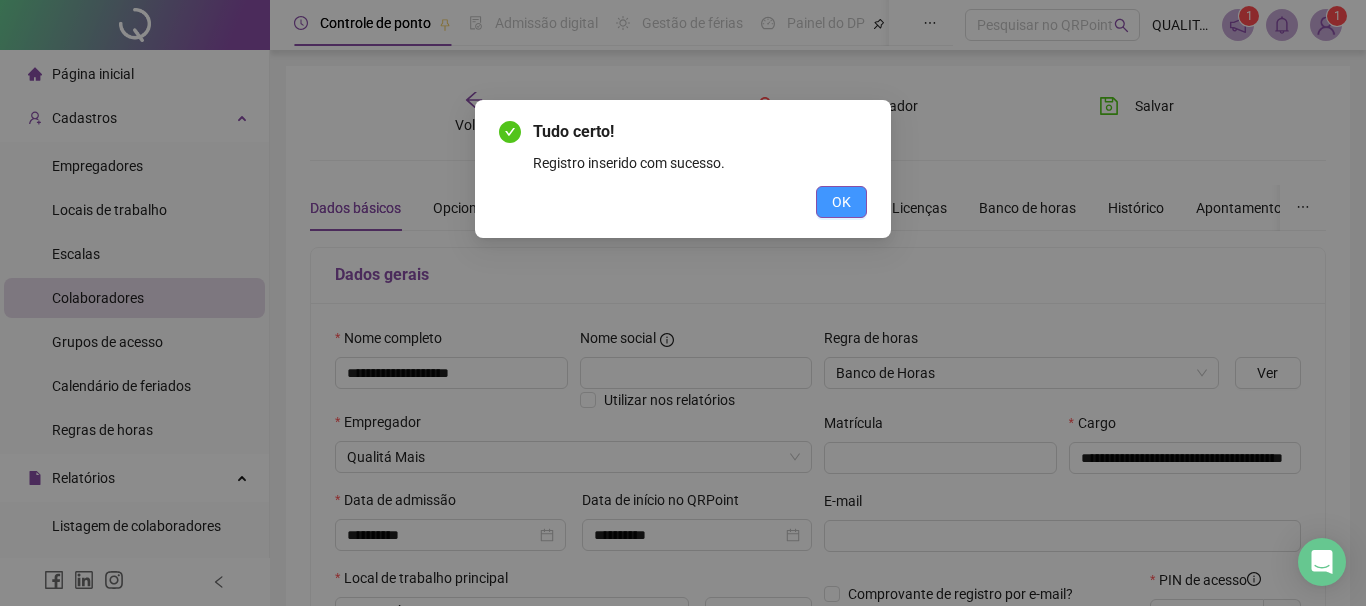 click on "OK" at bounding box center (841, 202) 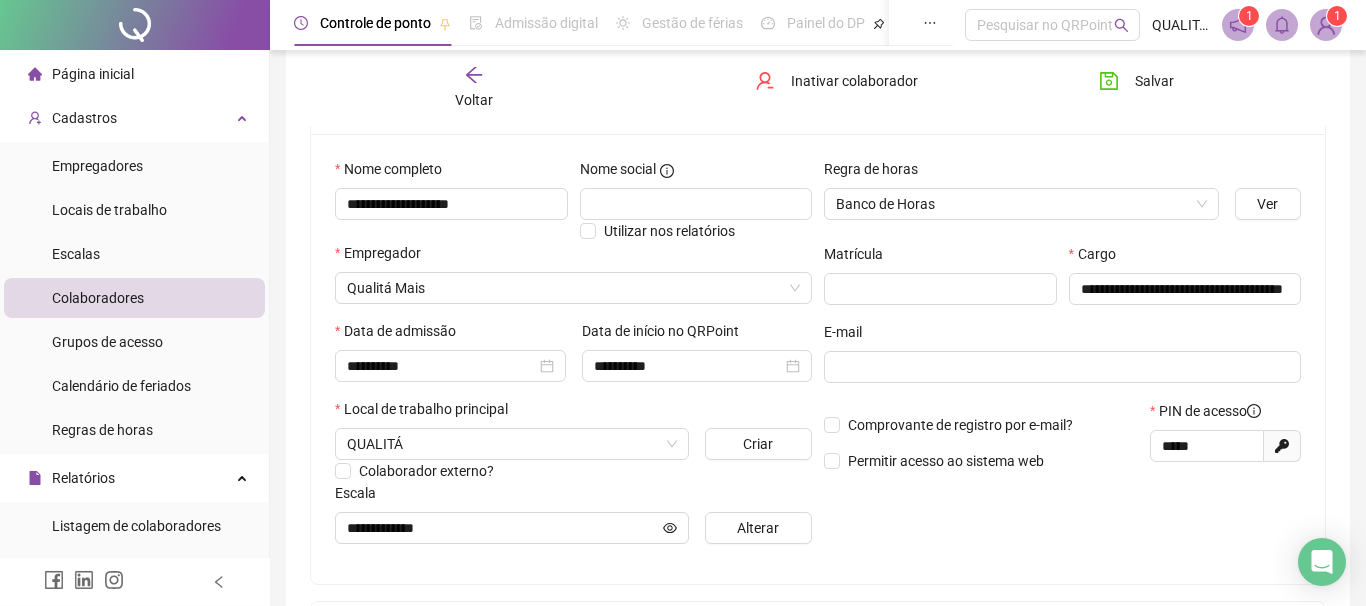 scroll, scrollTop: 228, scrollLeft: 0, axis: vertical 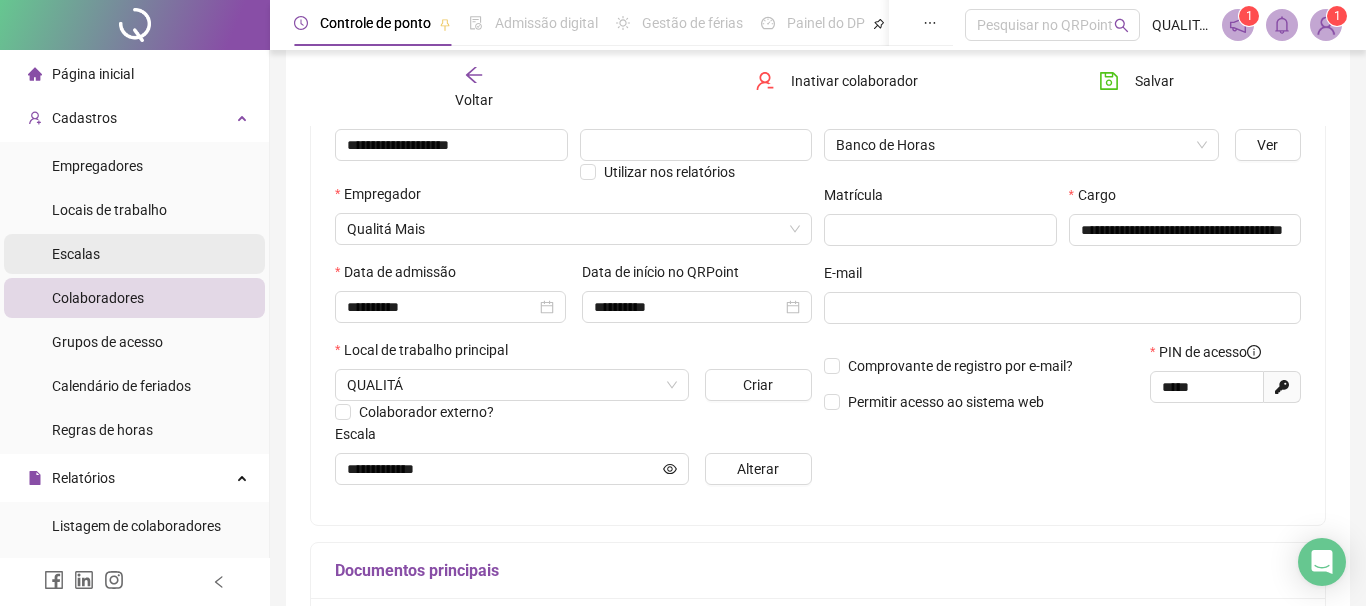click on "Escalas" at bounding box center (134, 254) 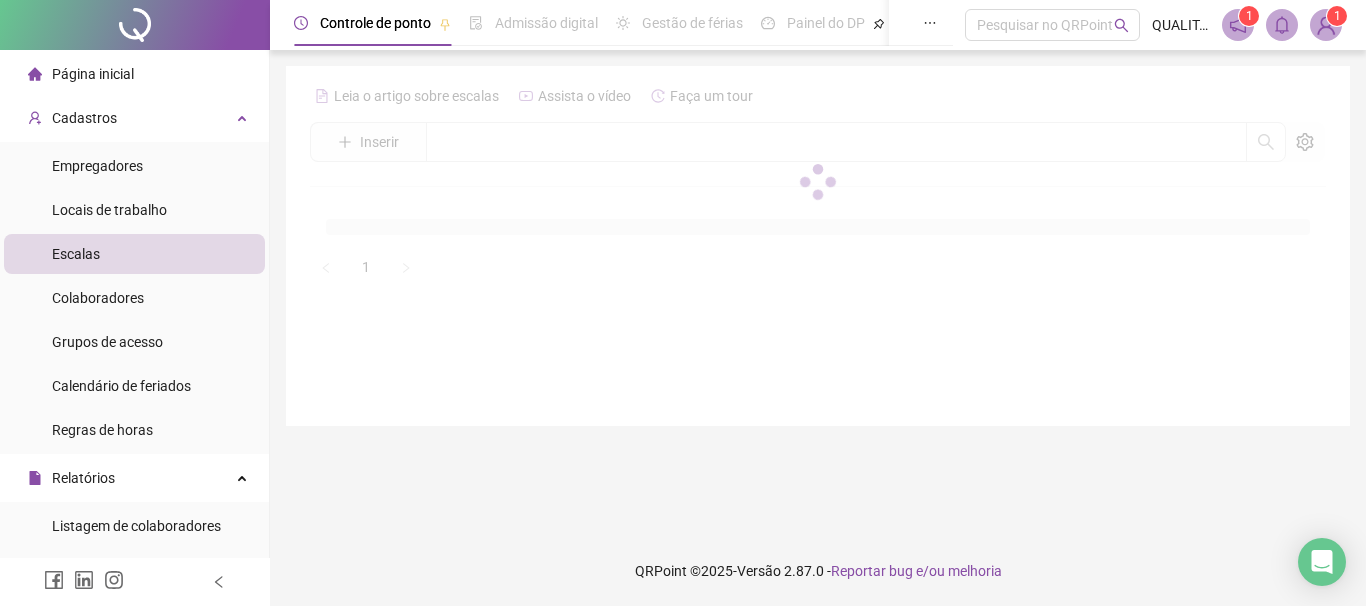 scroll, scrollTop: 0, scrollLeft: 0, axis: both 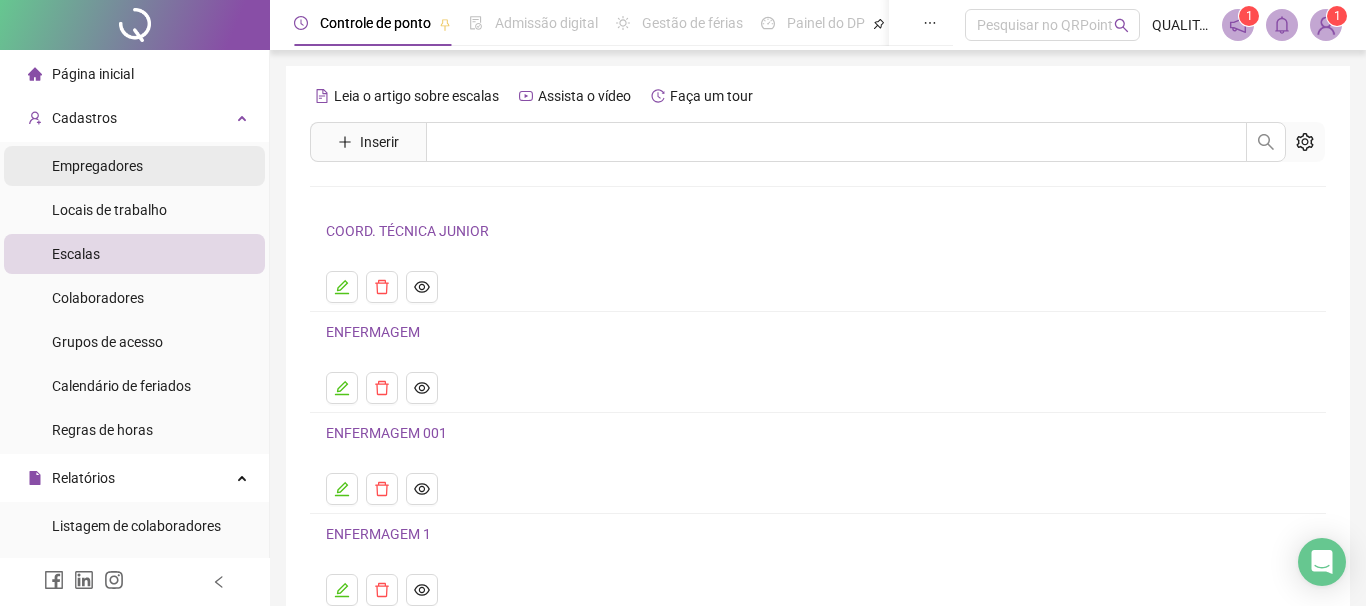 click on "Empregadores" at bounding box center [97, 166] 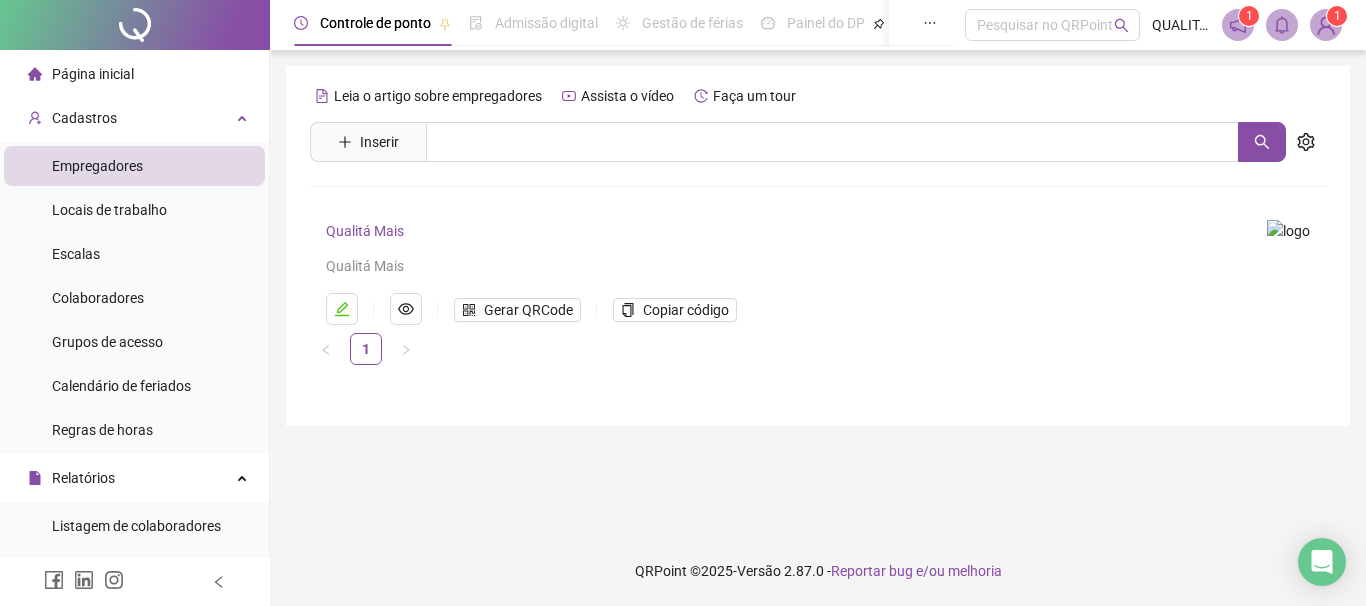 click on "Qualitá Mais   Qualitá Mais Gerar QRCode Copiar código" at bounding box center (818, 272) 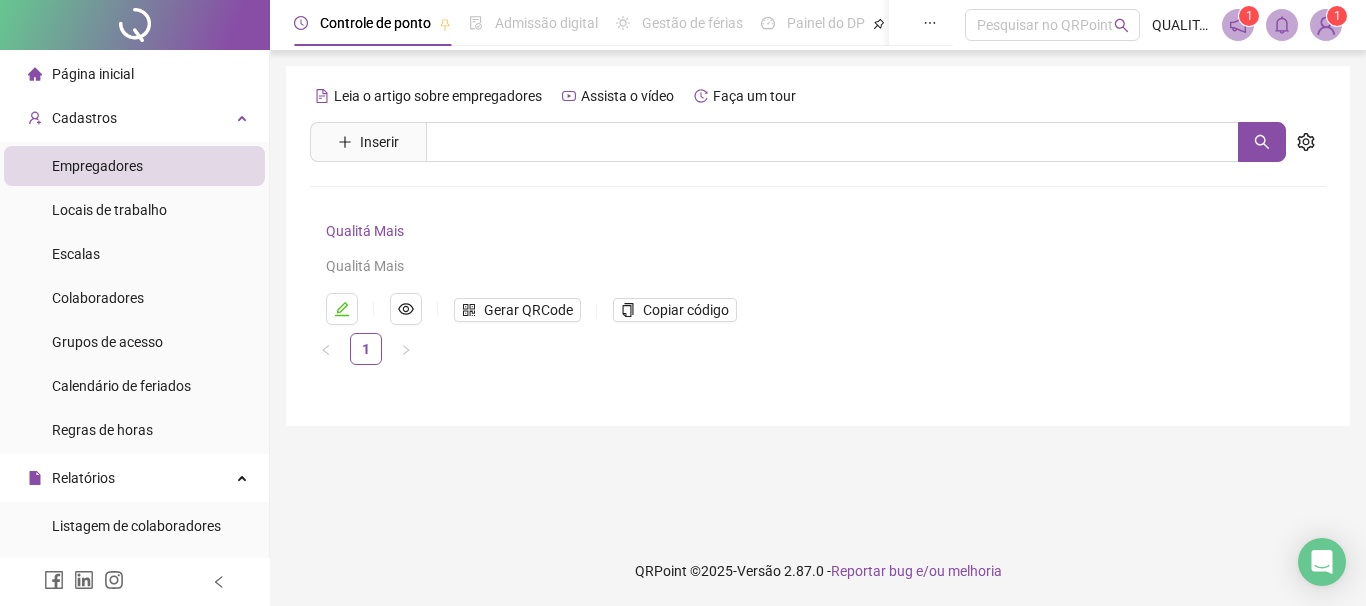 click on "Qualitá Mais   Qualitá Mais" at bounding box center (784, 248) 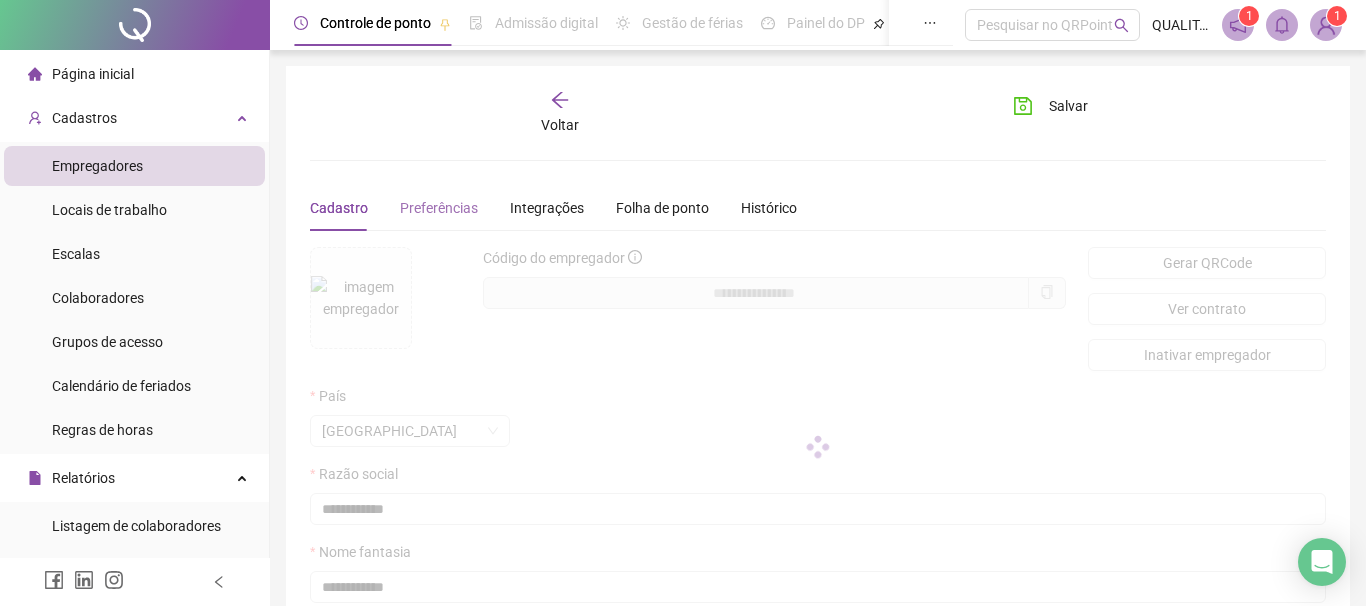 type on "**********" 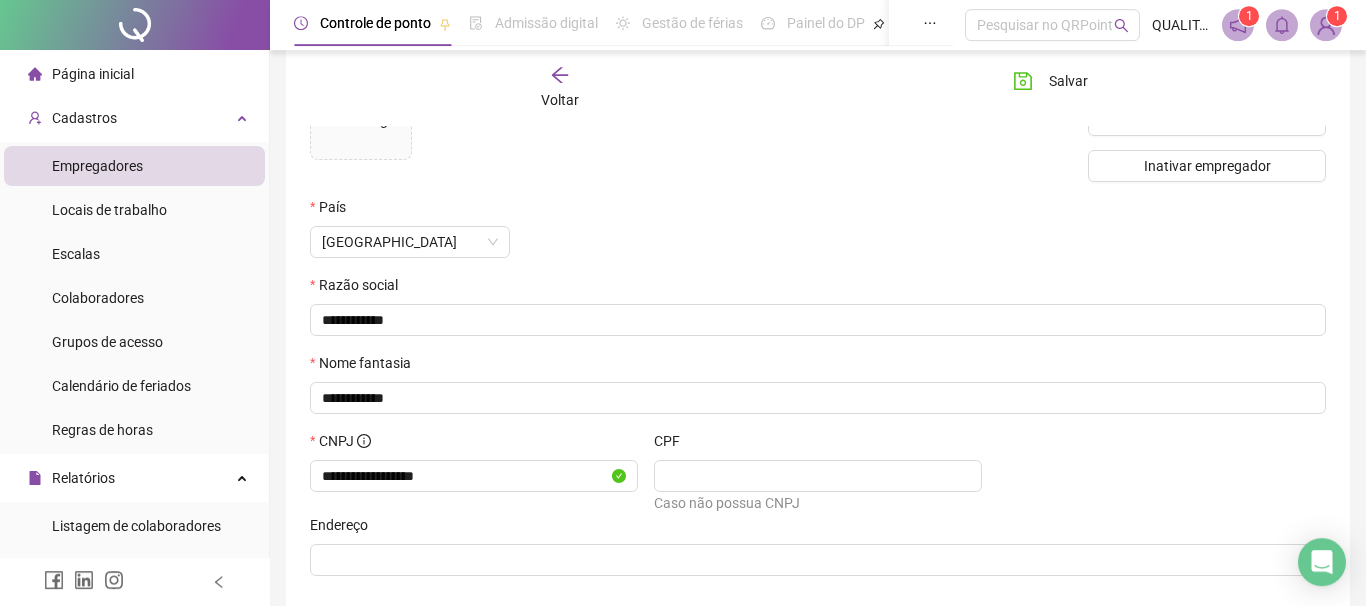 scroll, scrollTop: 63, scrollLeft: 0, axis: vertical 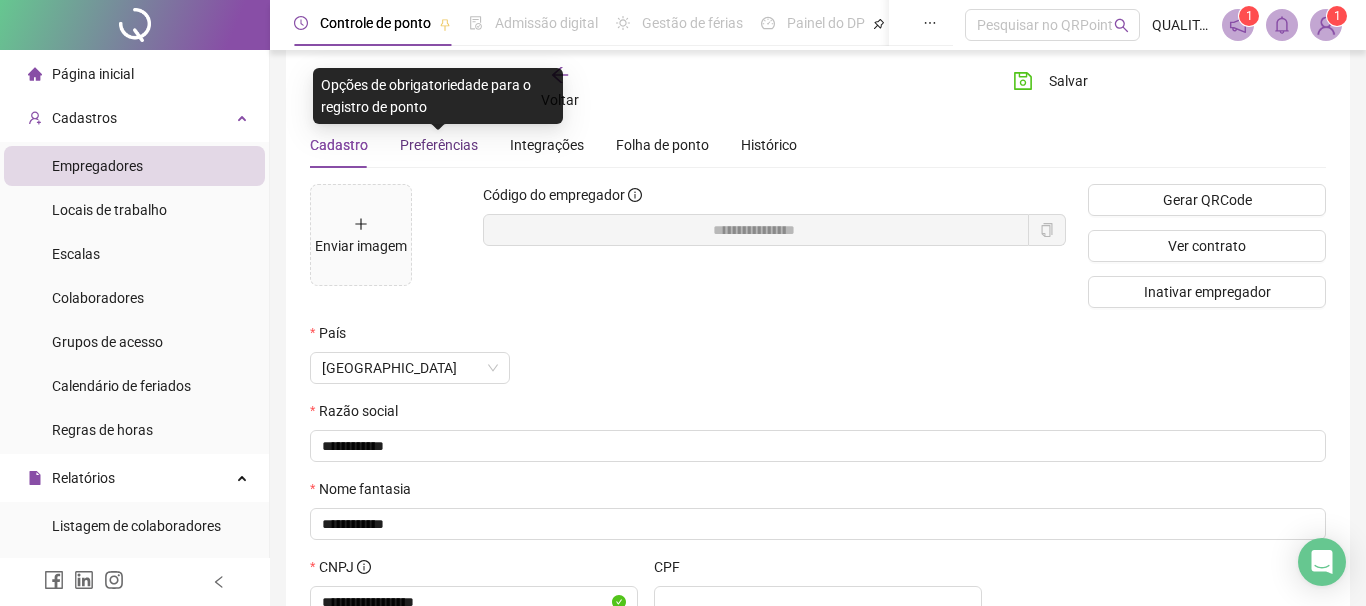 click on "Preferências" at bounding box center [439, 145] 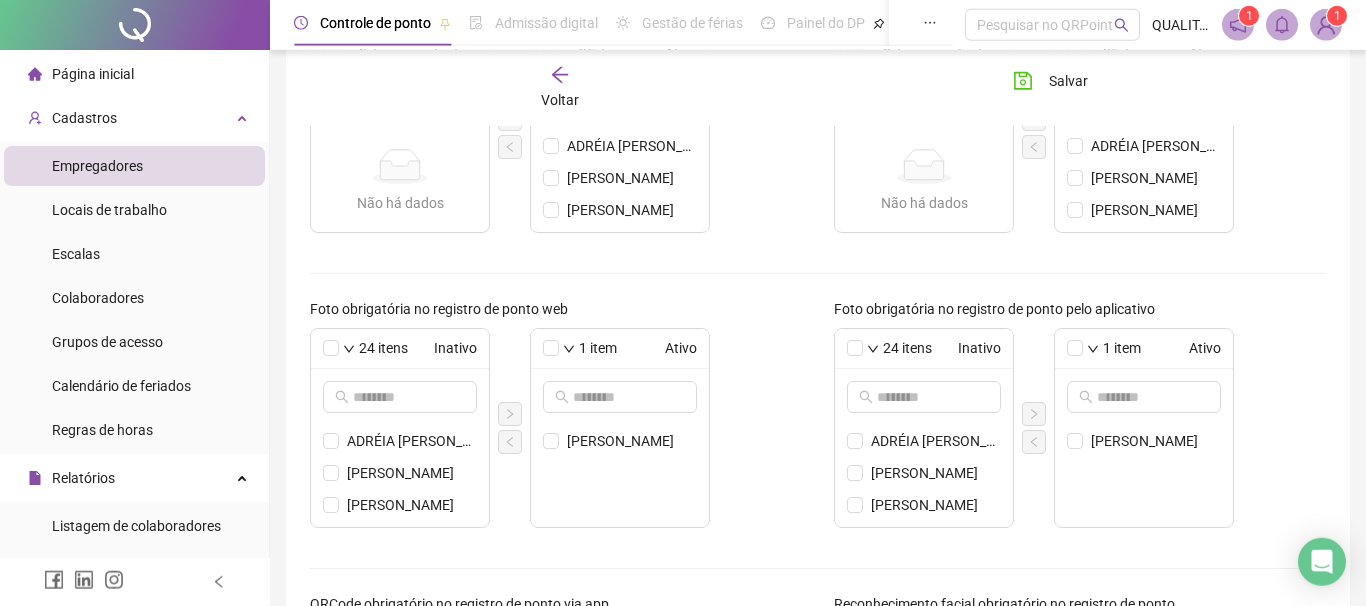 scroll, scrollTop: 519, scrollLeft: 0, axis: vertical 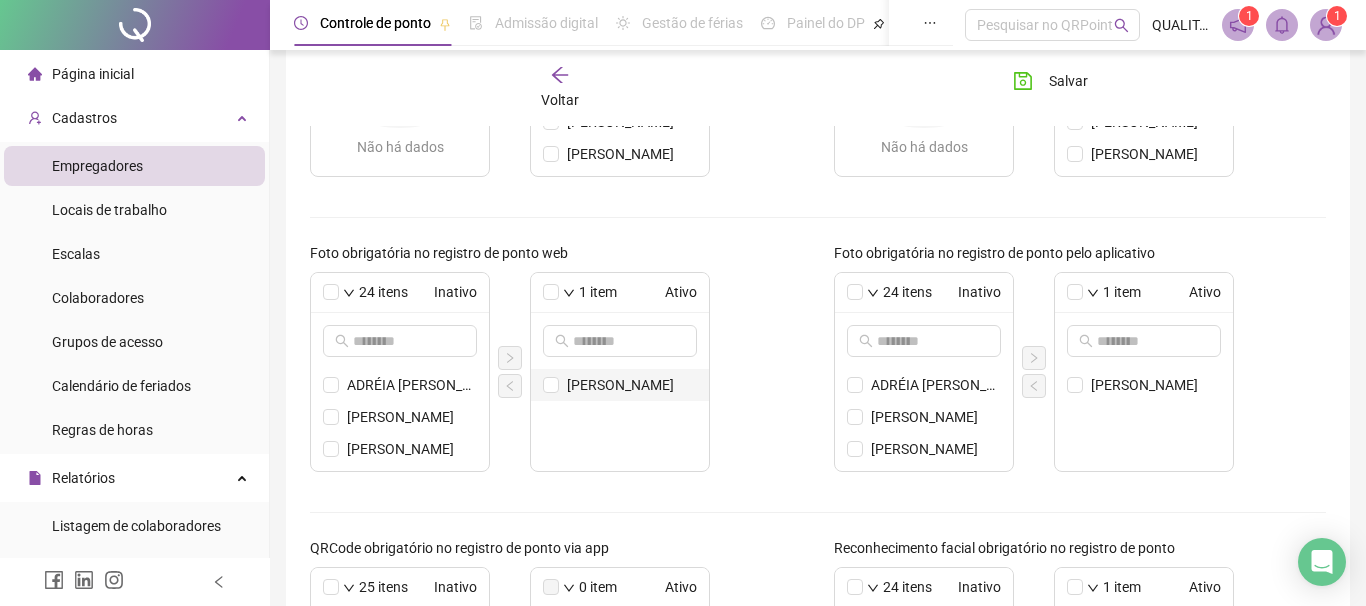 click on "[PERSON_NAME]" at bounding box center [620, 385] 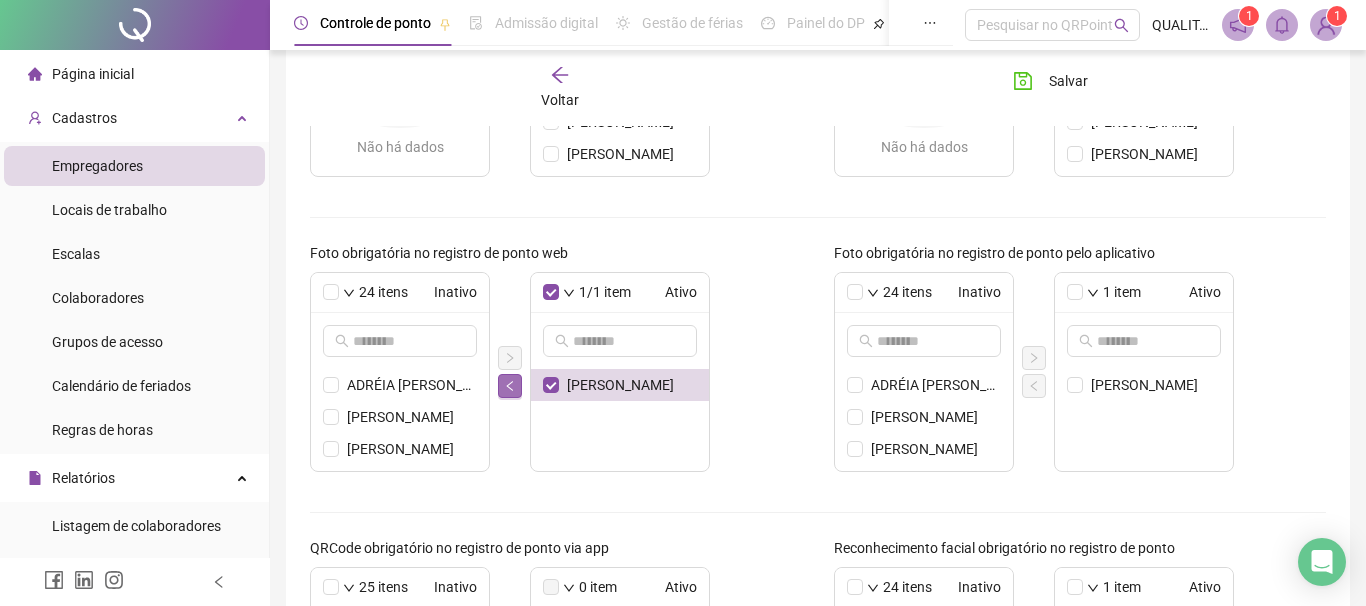 click at bounding box center (510, 386) 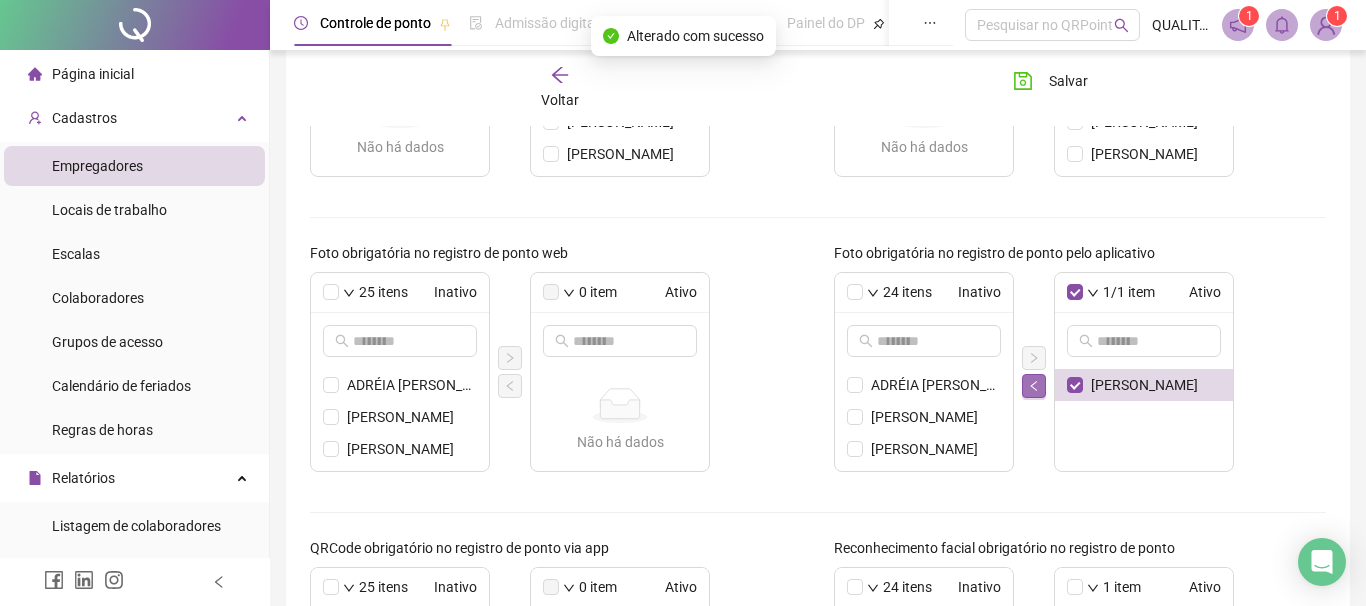 click 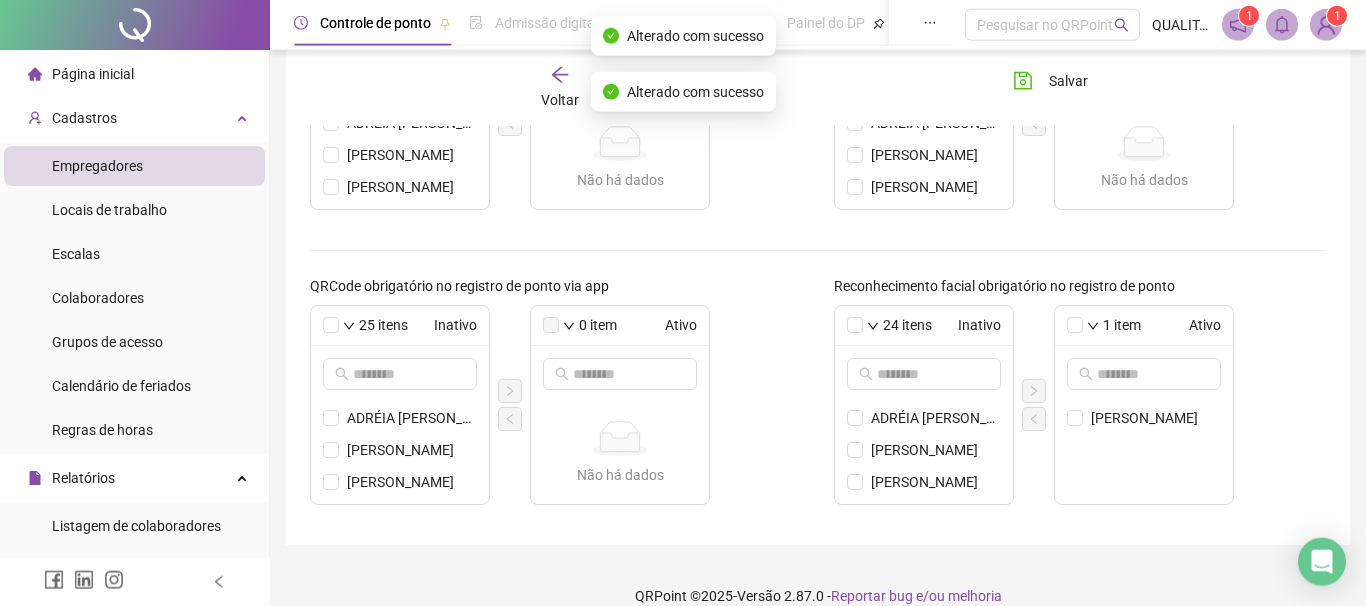 scroll, scrollTop: 806, scrollLeft: 0, axis: vertical 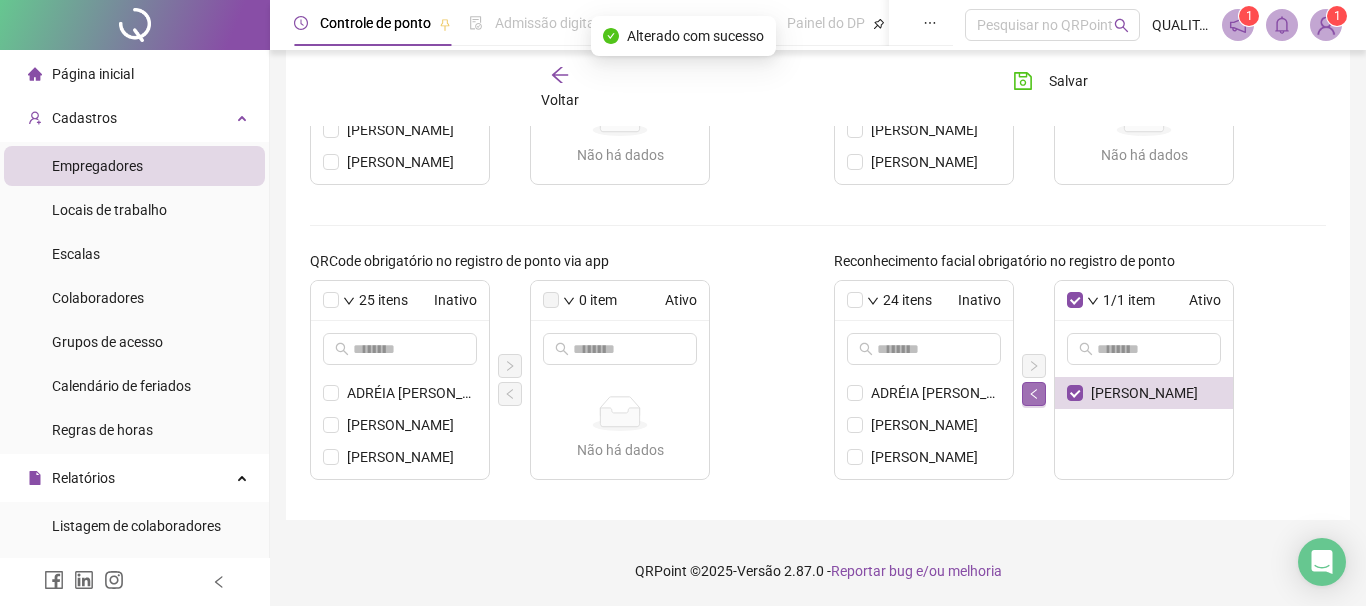 click at bounding box center (1034, 394) 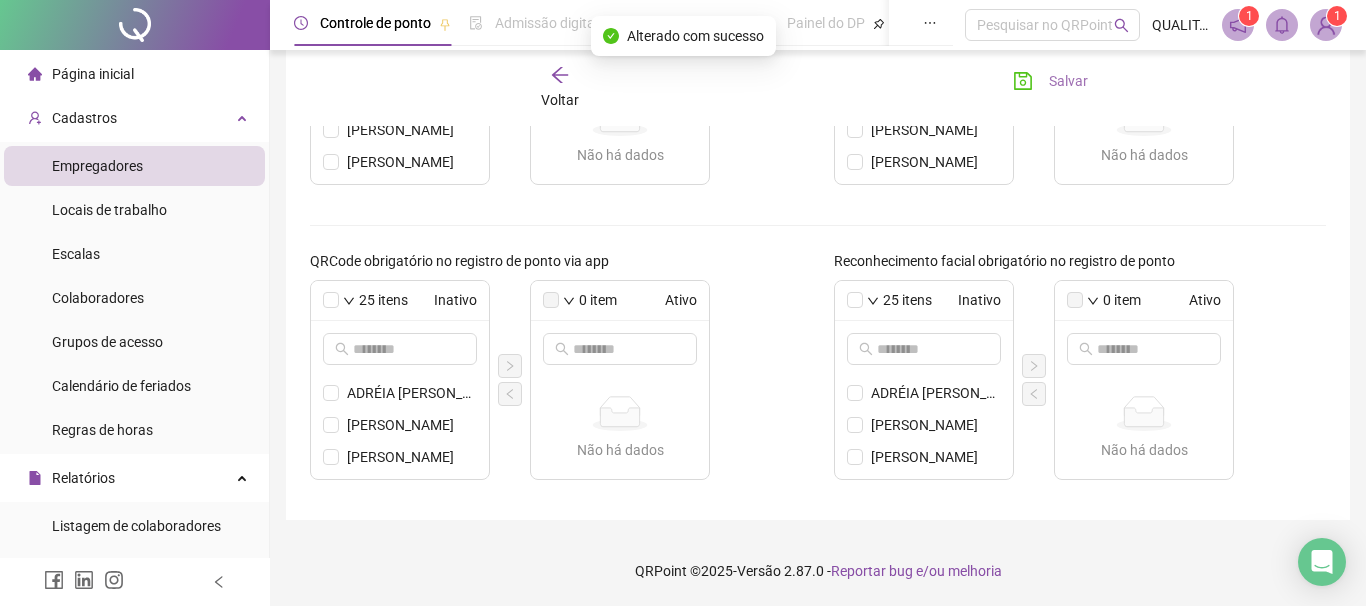 click on "Salvar" at bounding box center (1068, 81) 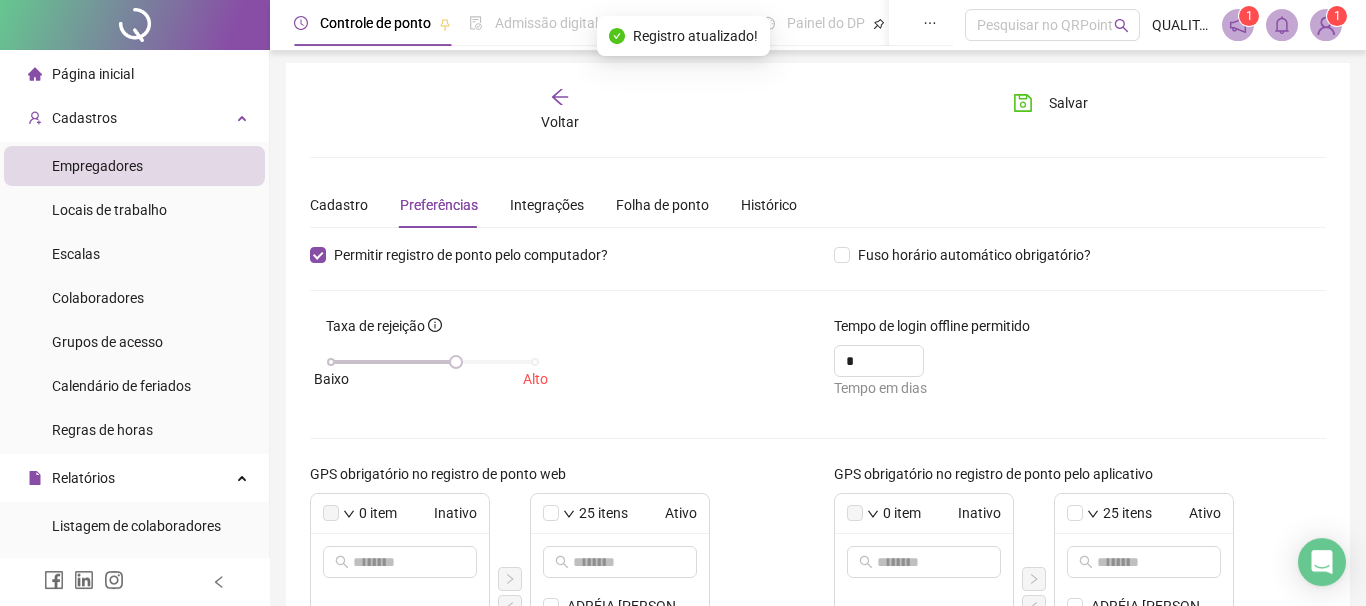 scroll, scrollTop: 0, scrollLeft: 0, axis: both 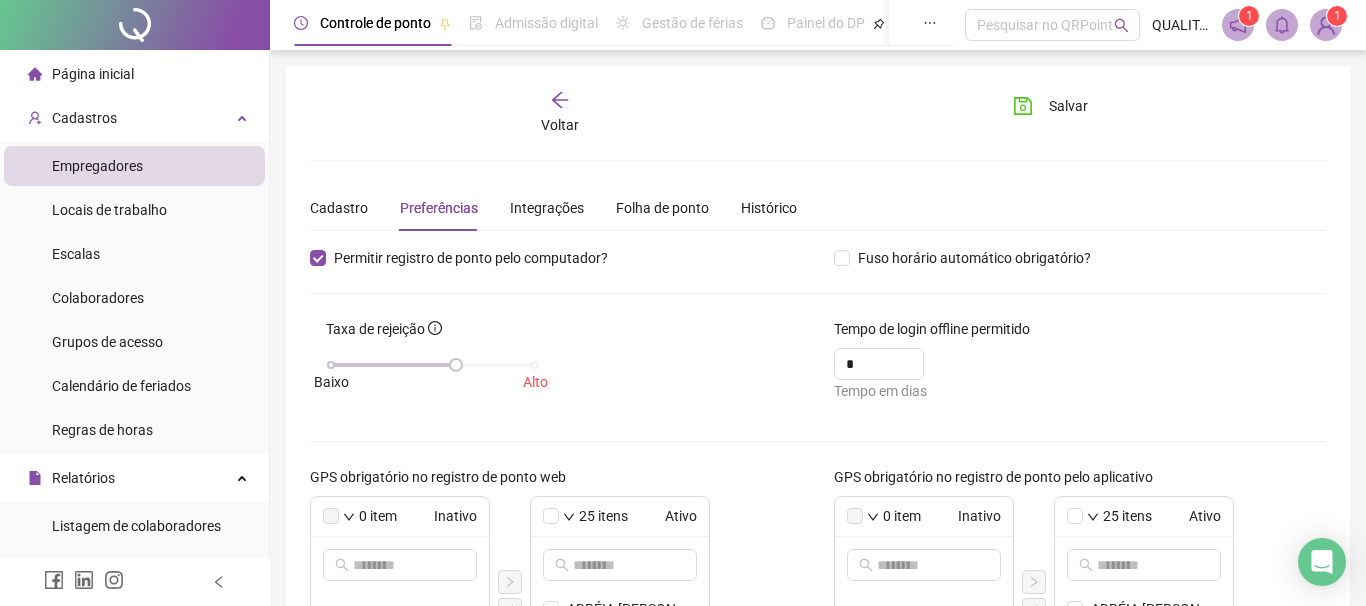 click on "Voltar Salvar" at bounding box center (818, 113) 